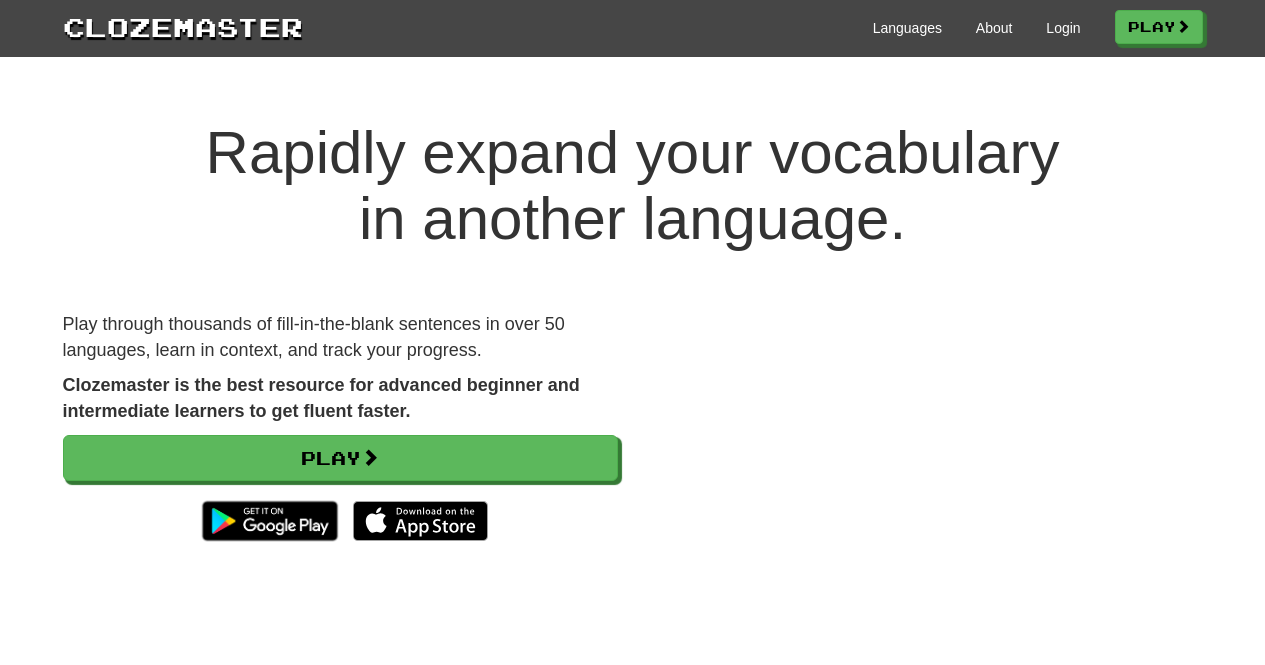 scroll, scrollTop: 0, scrollLeft: 0, axis: both 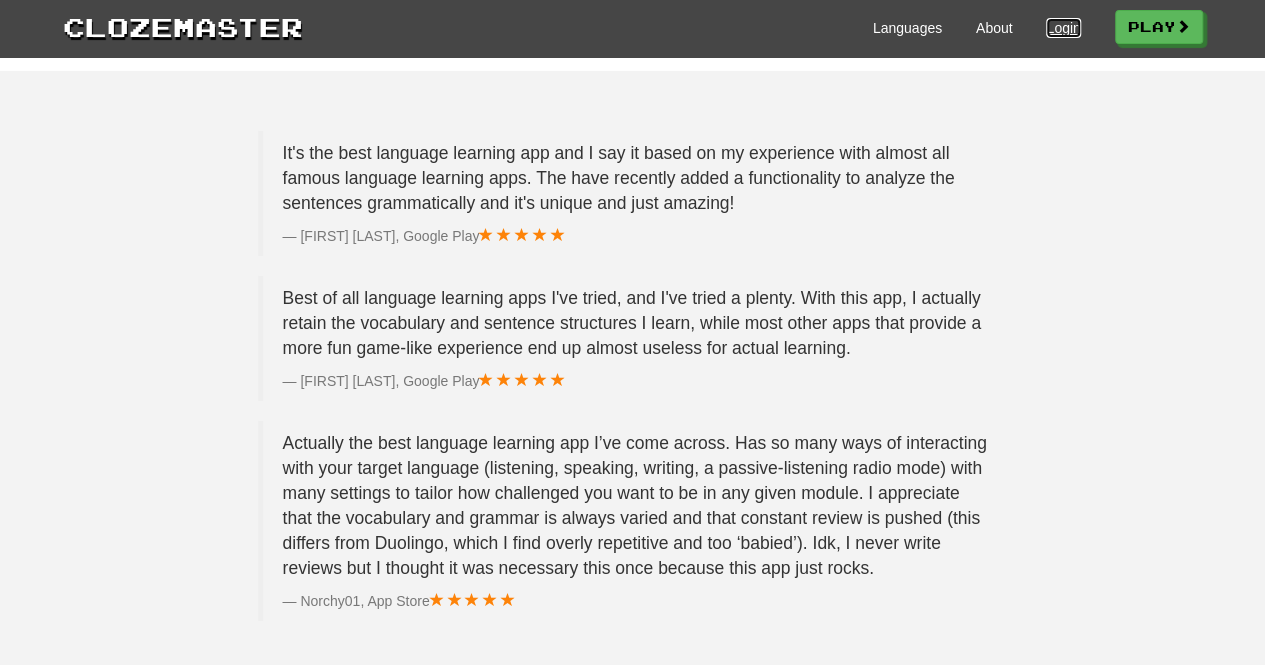 click on "Login" at bounding box center (1063, 28) 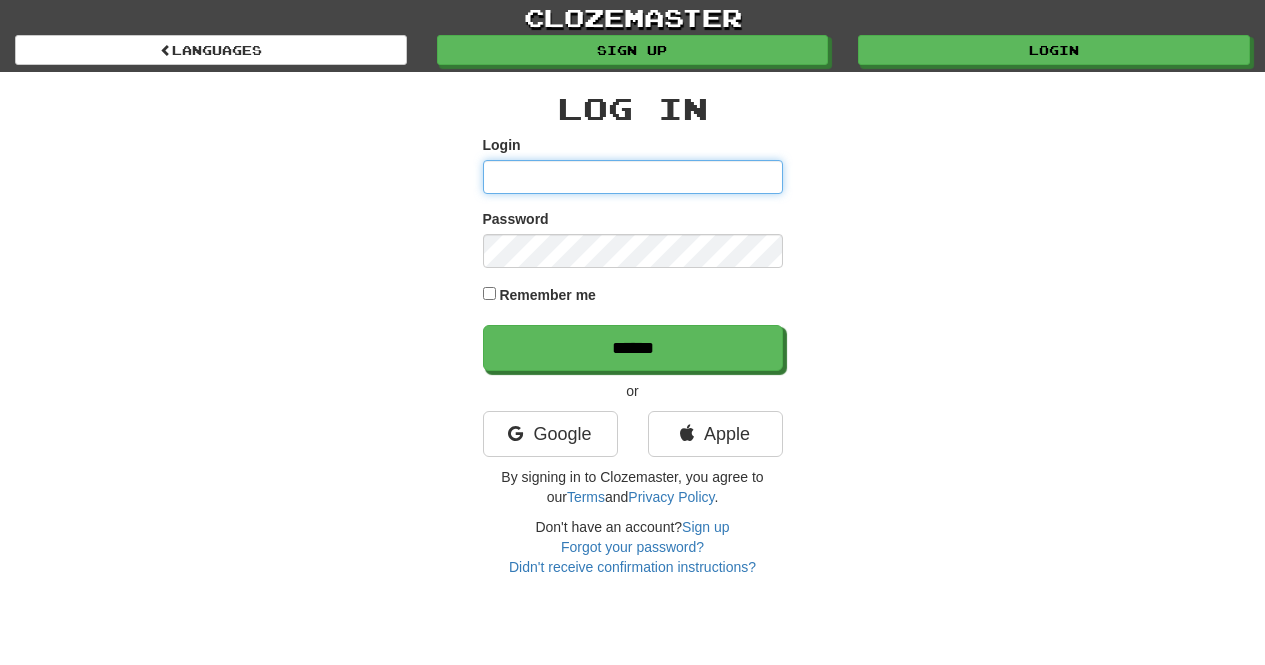 scroll, scrollTop: 0, scrollLeft: 0, axis: both 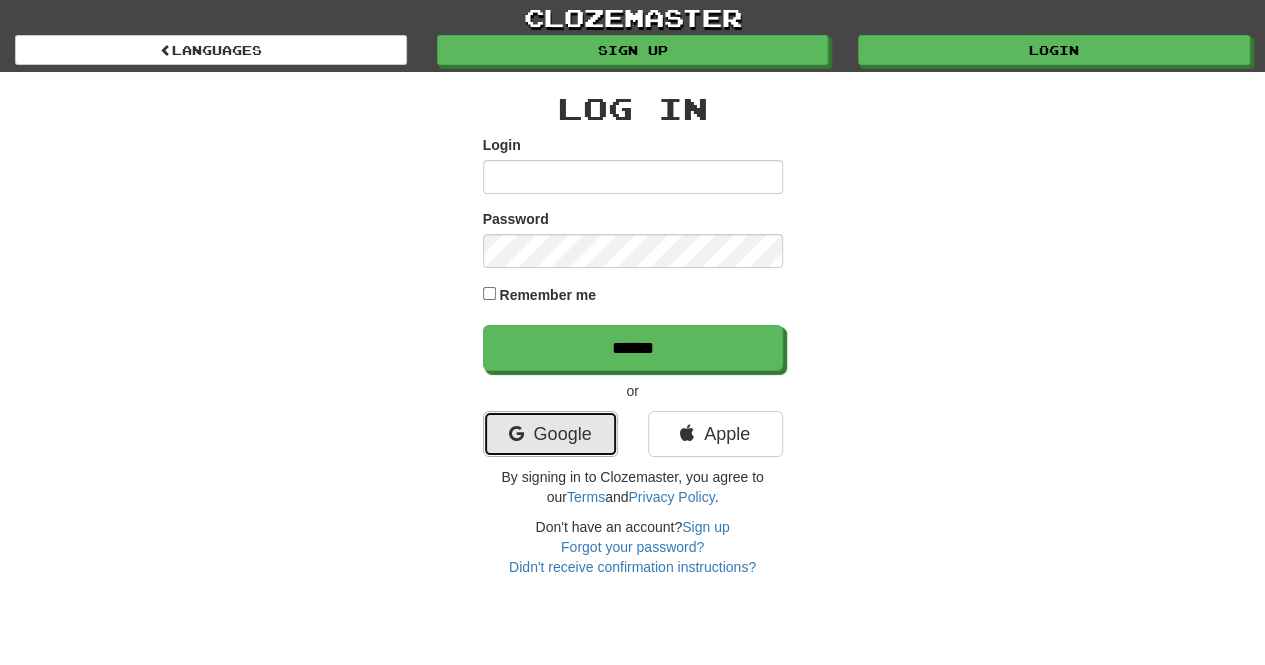 click on "Google" at bounding box center [550, 434] 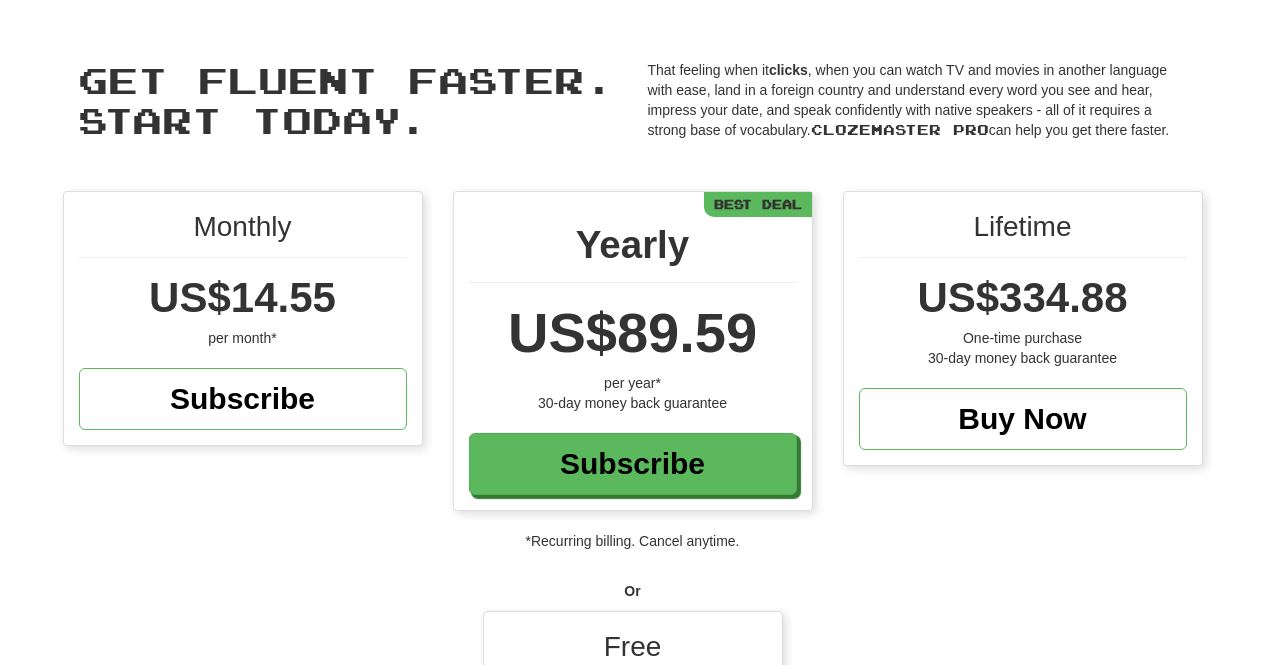 scroll, scrollTop: 0, scrollLeft: 0, axis: both 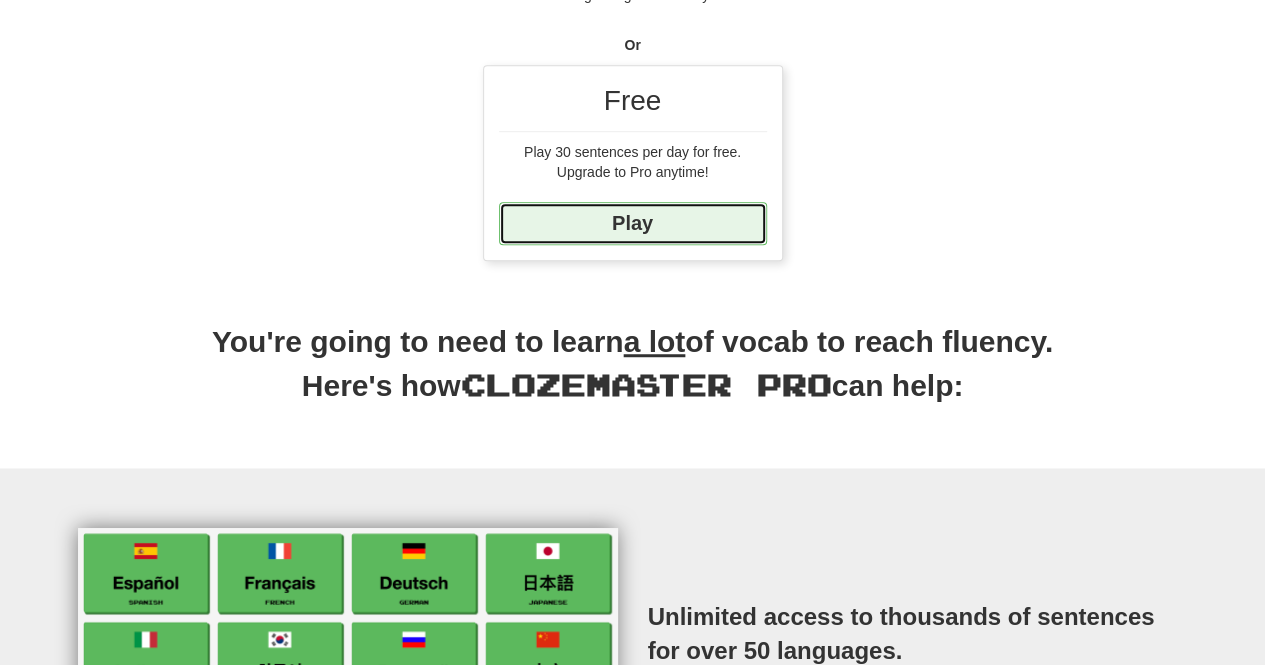 click on "Play" at bounding box center (633, 223) 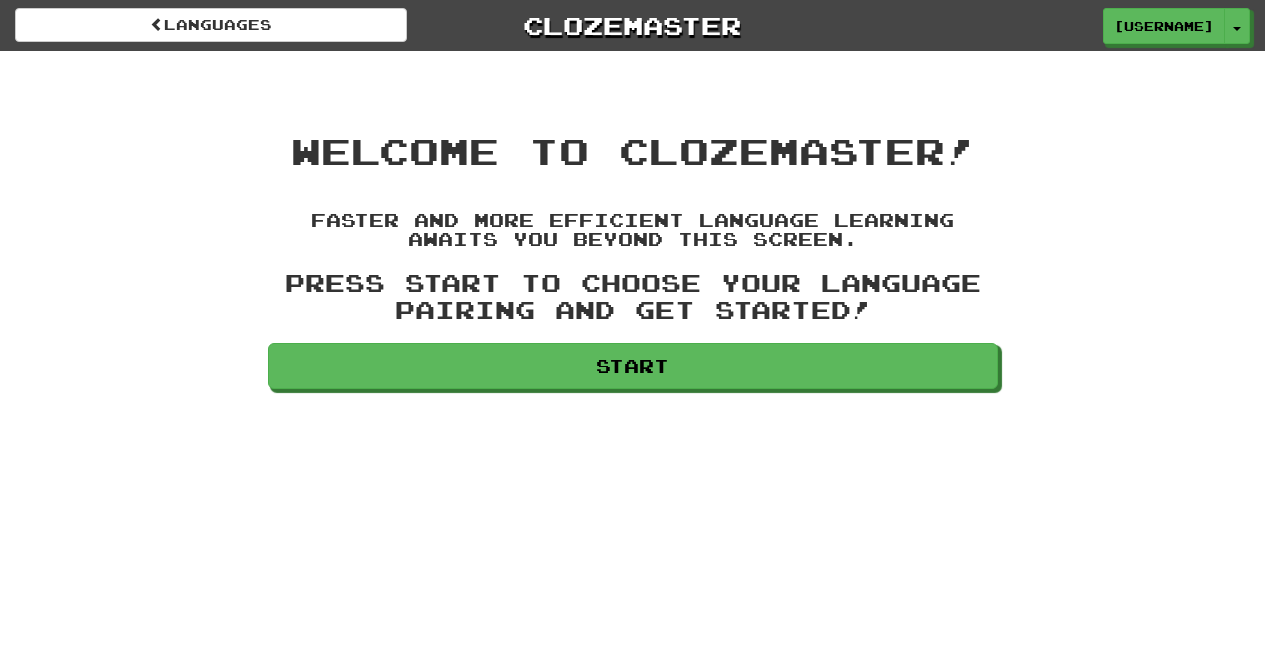 scroll, scrollTop: 0, scrollLeft: 0, axis: both 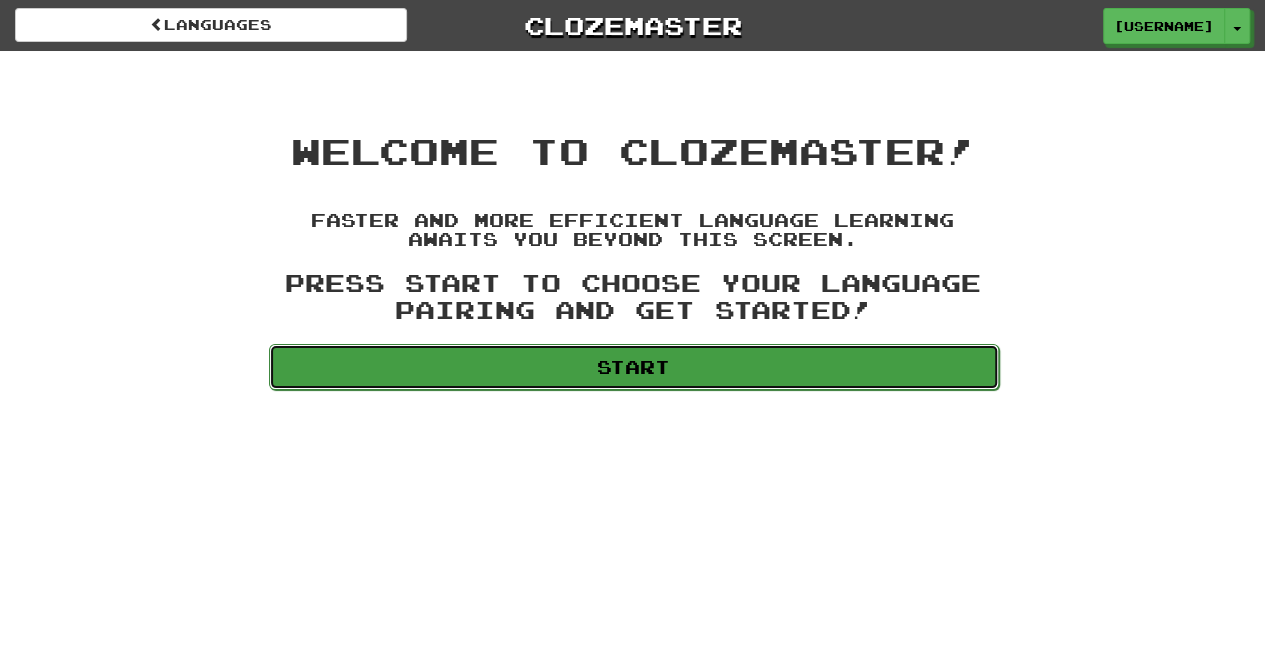 click on "Start" at bounding box center [634, 367] 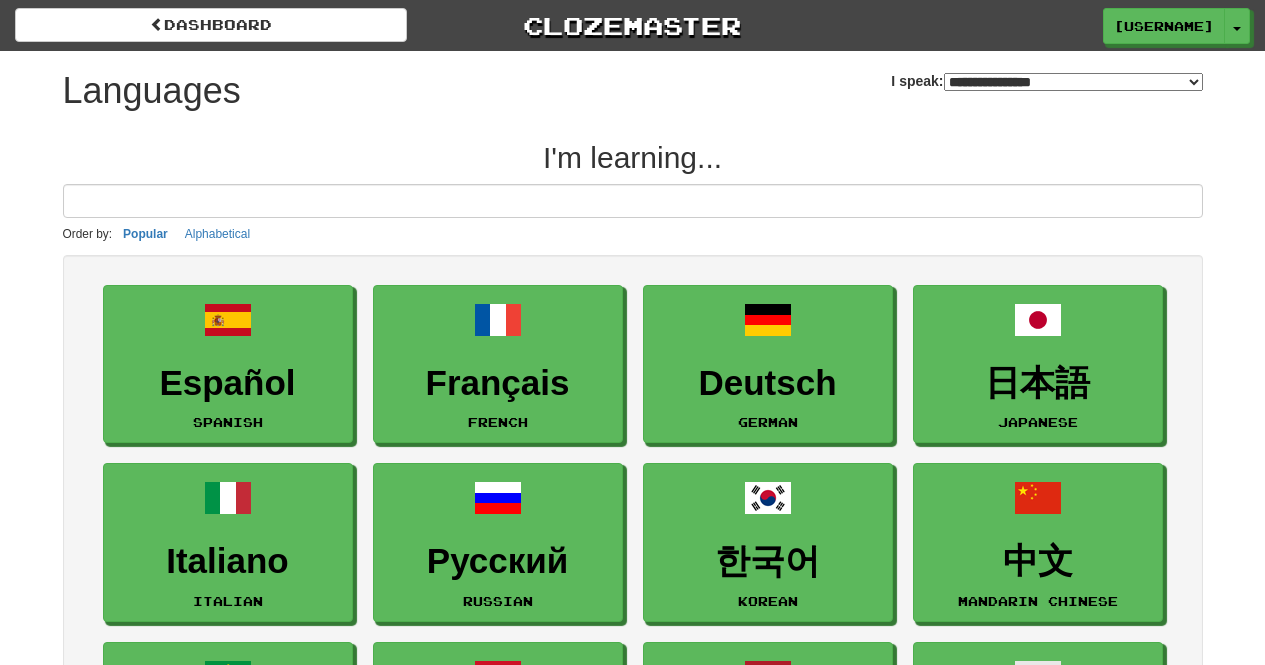 select on "*******" 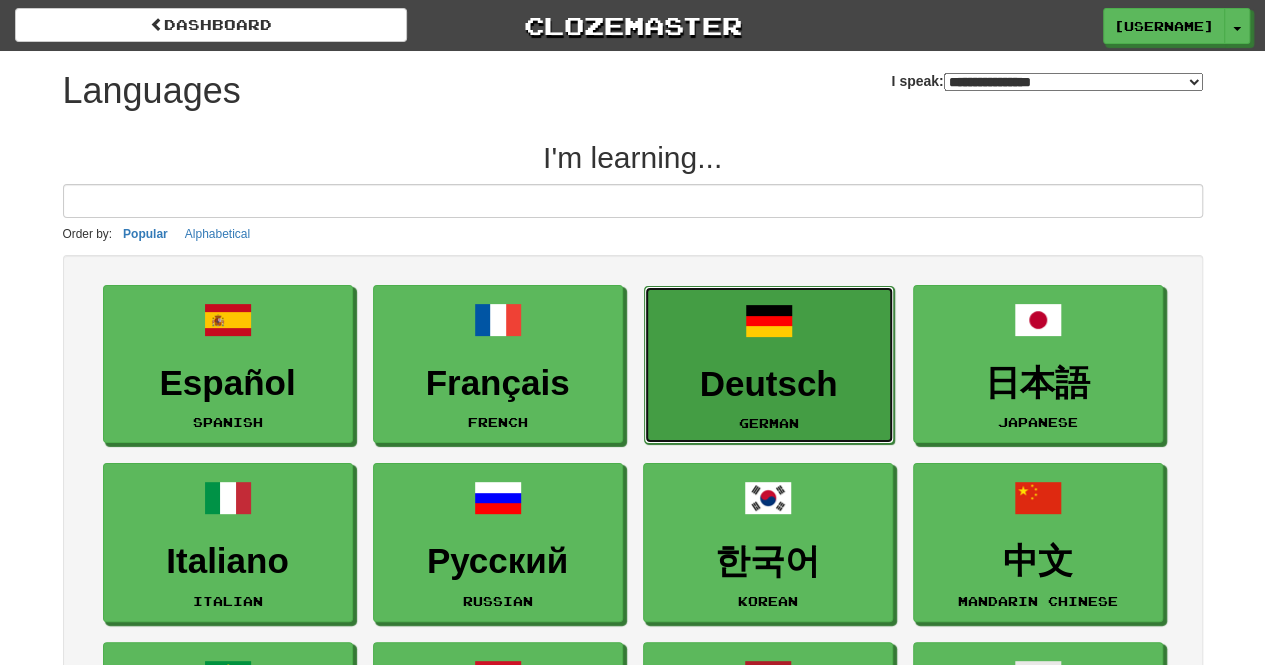 click on "Deutsch" at bounding box center (769, 384) 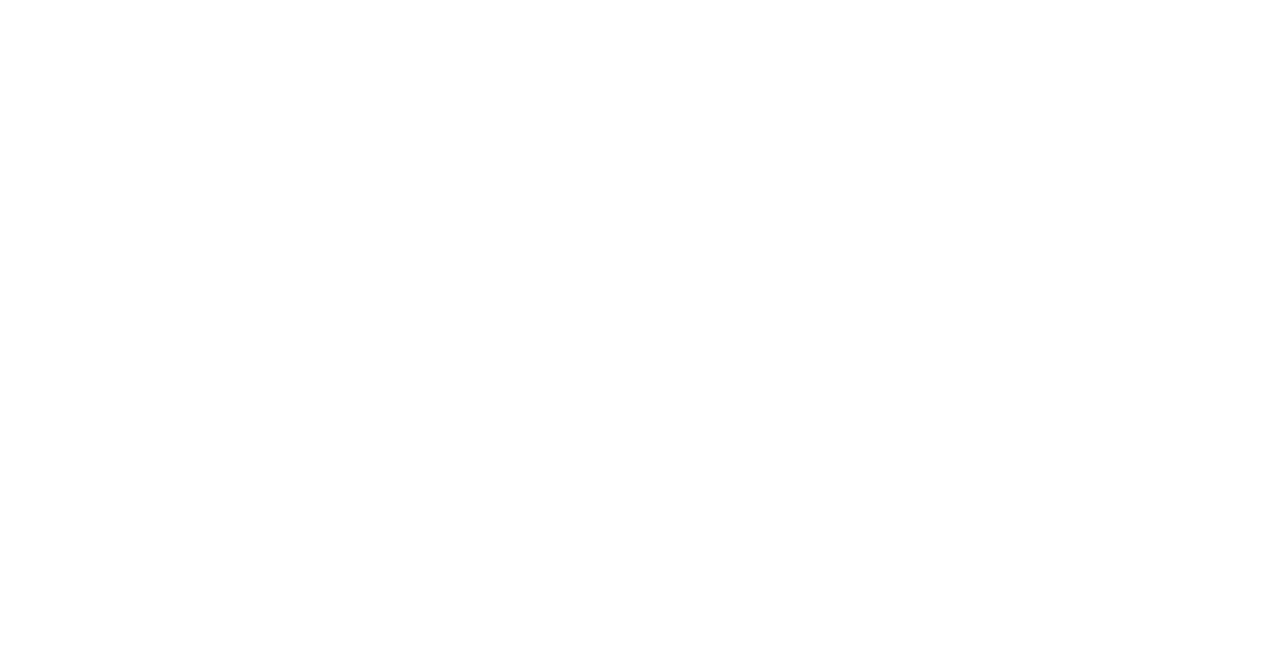 scroll, scrollTop: 0, scrollLeft: 0, axis: both 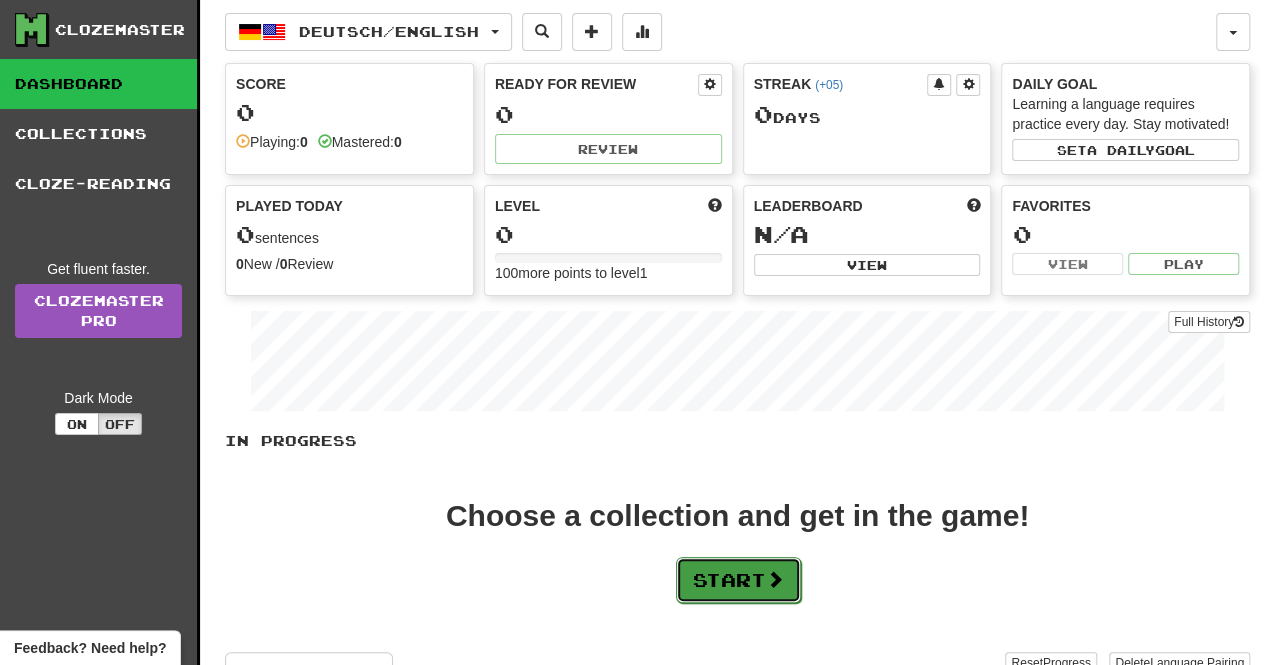 click on "Start" at bounding box center [738, 580] 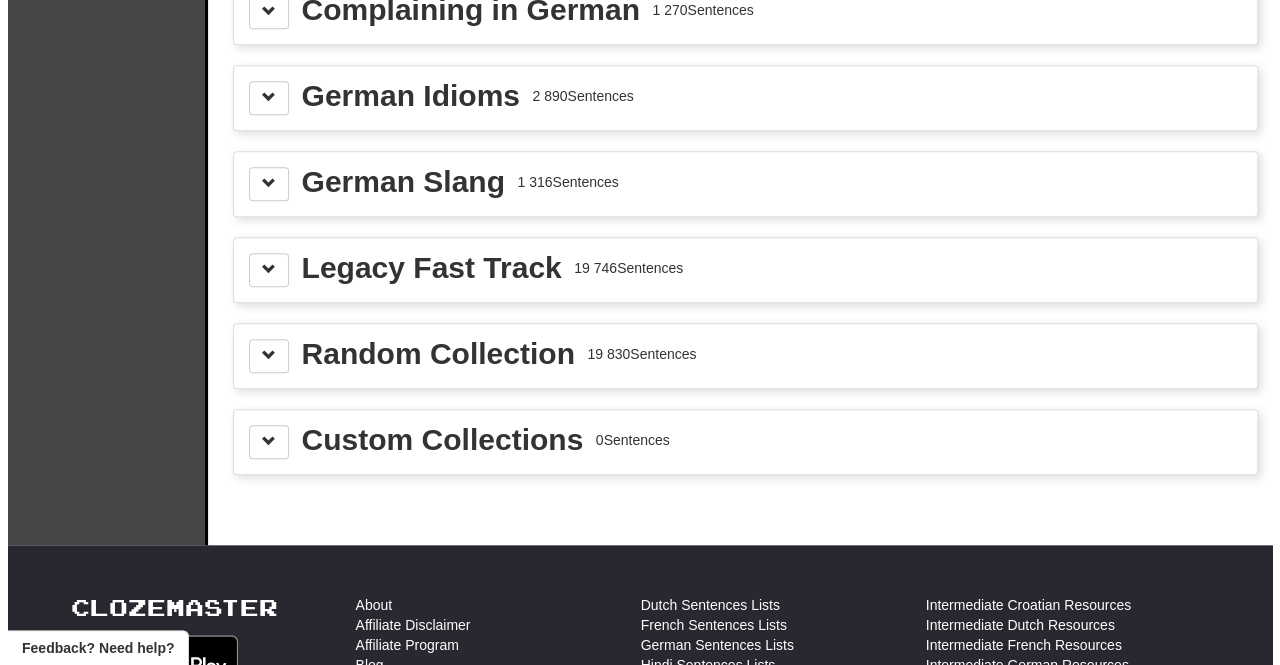 scroll, scrollTop: 720, scrollLeft: 0, axis: vertical 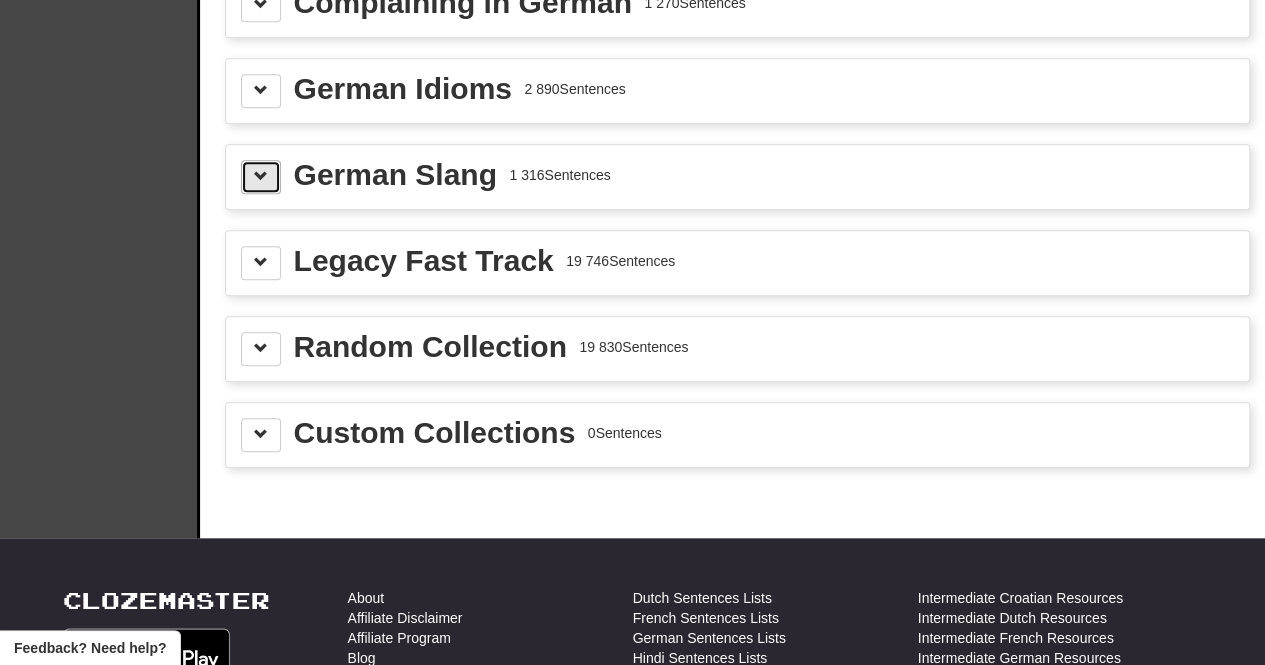 click at bounding box center [261, 177] 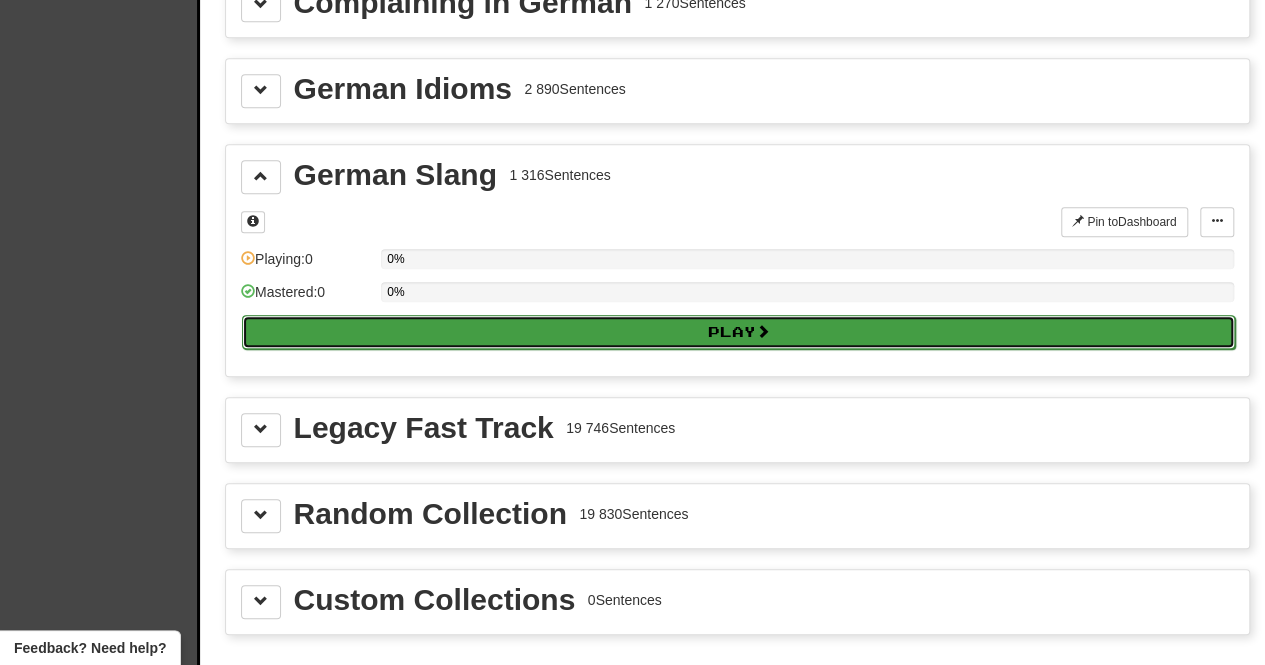 click on "Play" at bounding box center (738, 332) 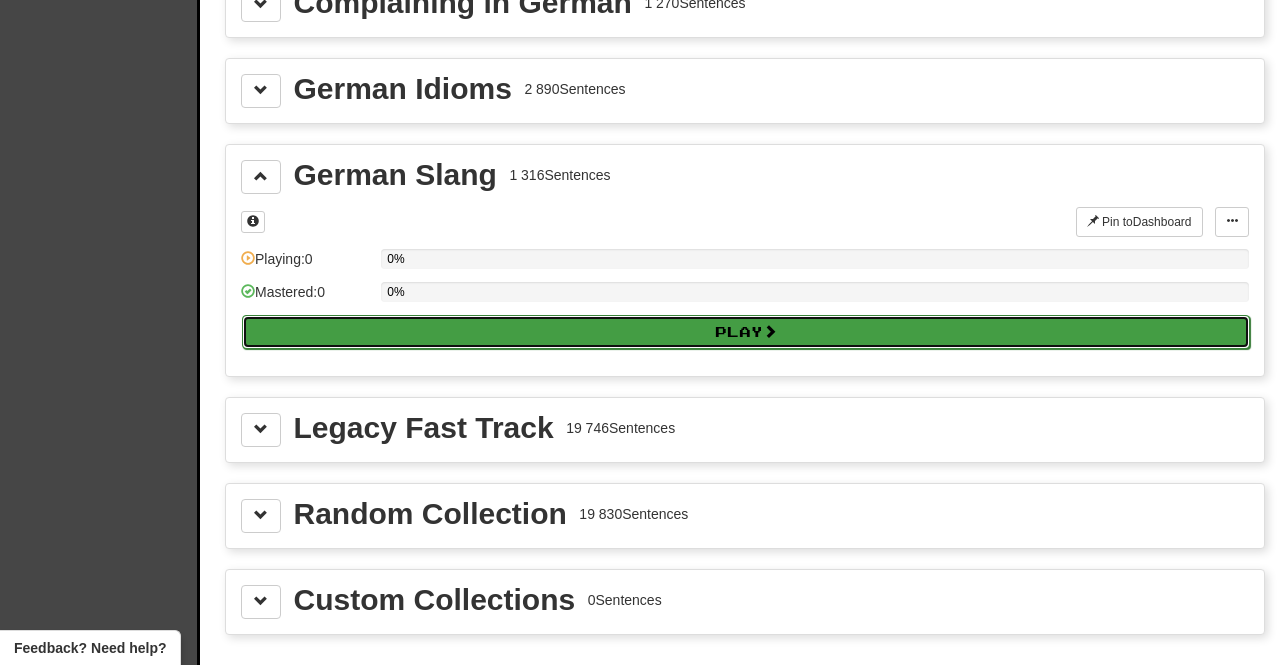 select on "**" 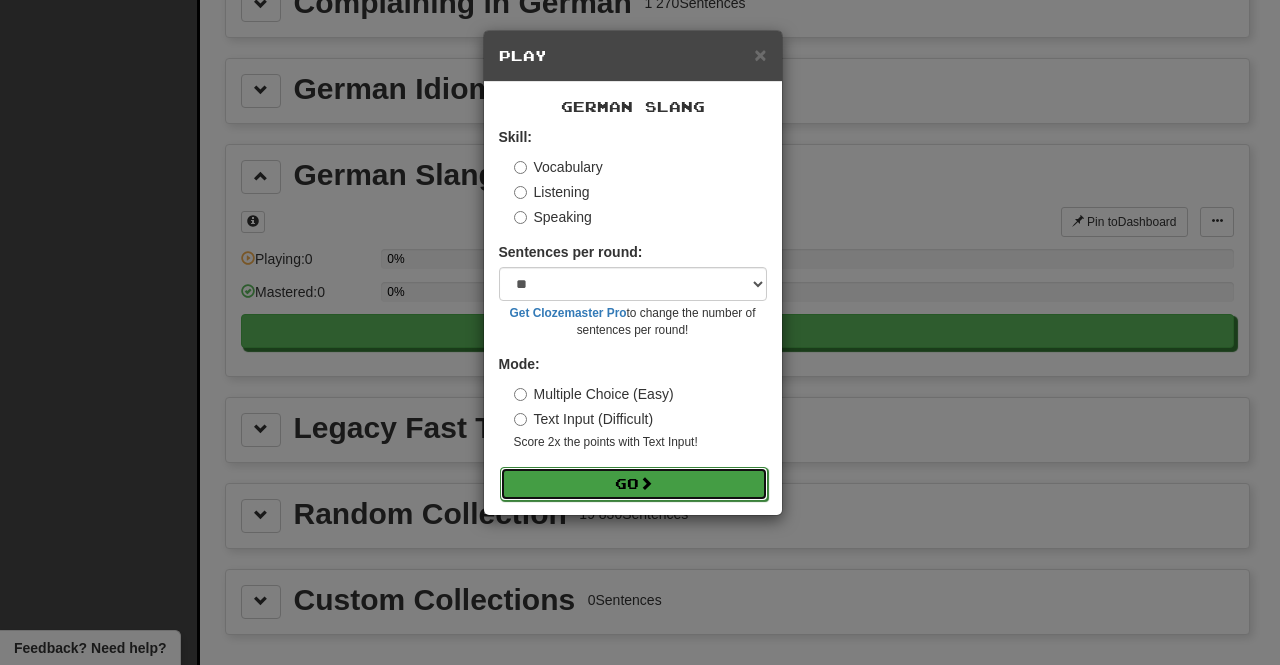 click on "Go" at bounding box center [634, 484] 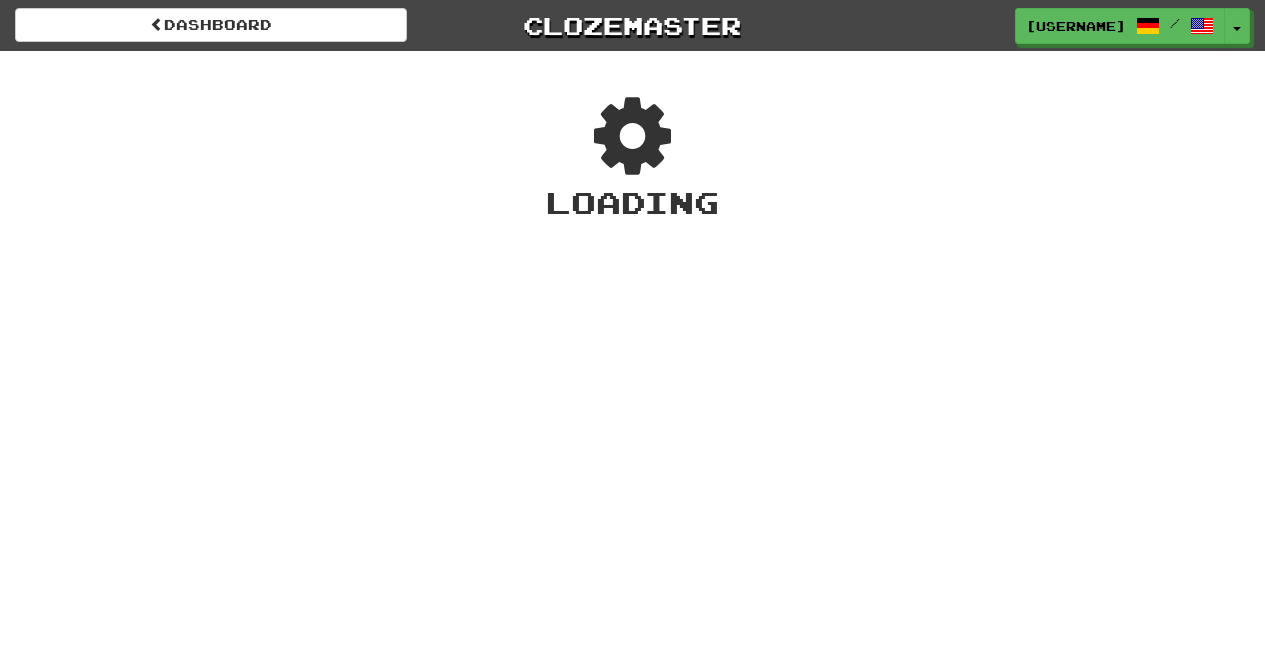 scroll, scrollTop: 0, scrollLeft: 0, axis: both 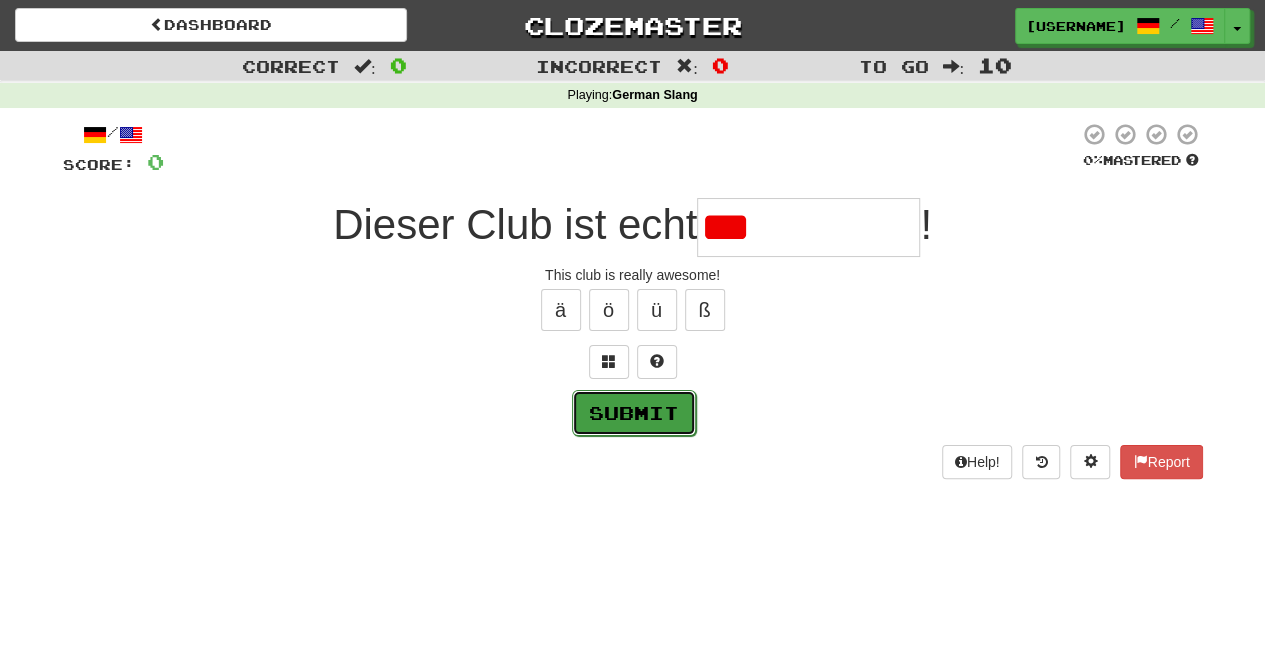 click on "Submit" at bounding box center [634, 413] 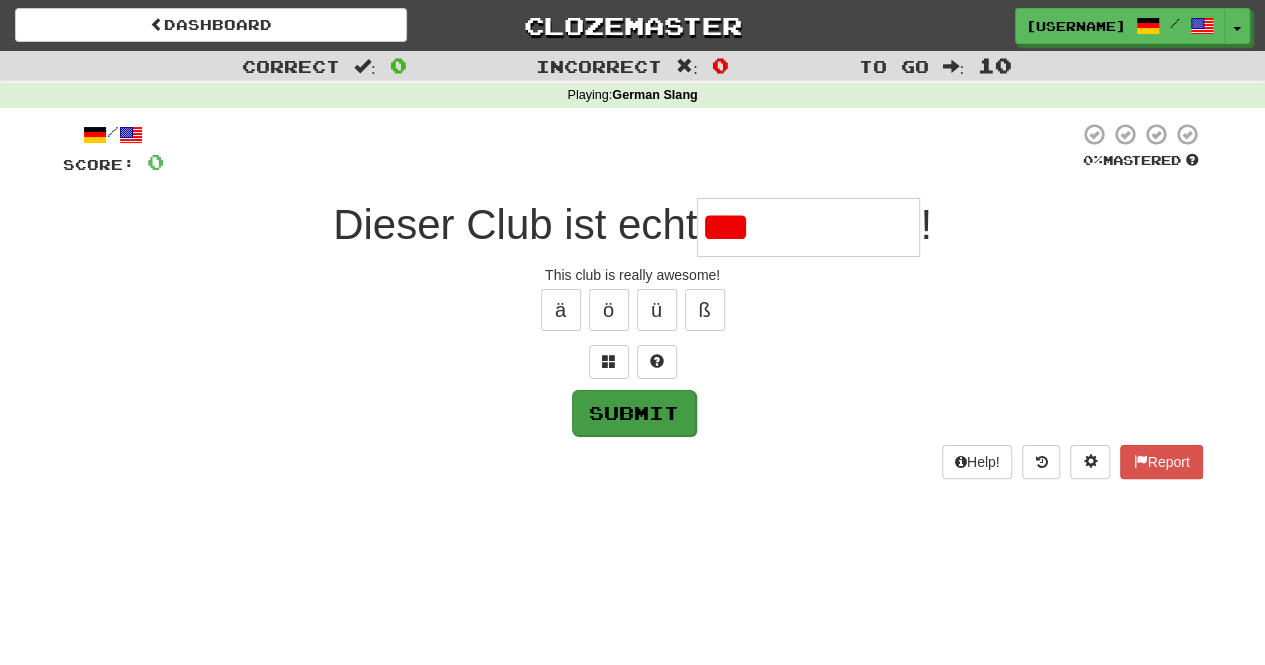 type on "**********" 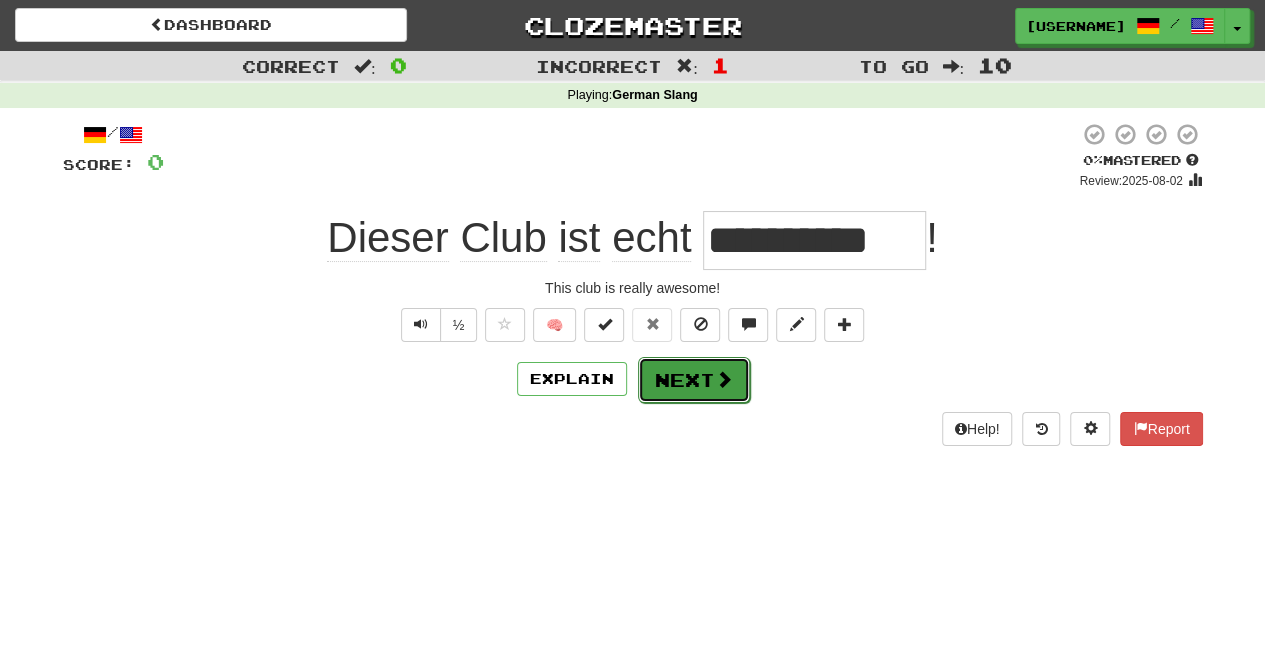 click at bounding box center [724, 379] 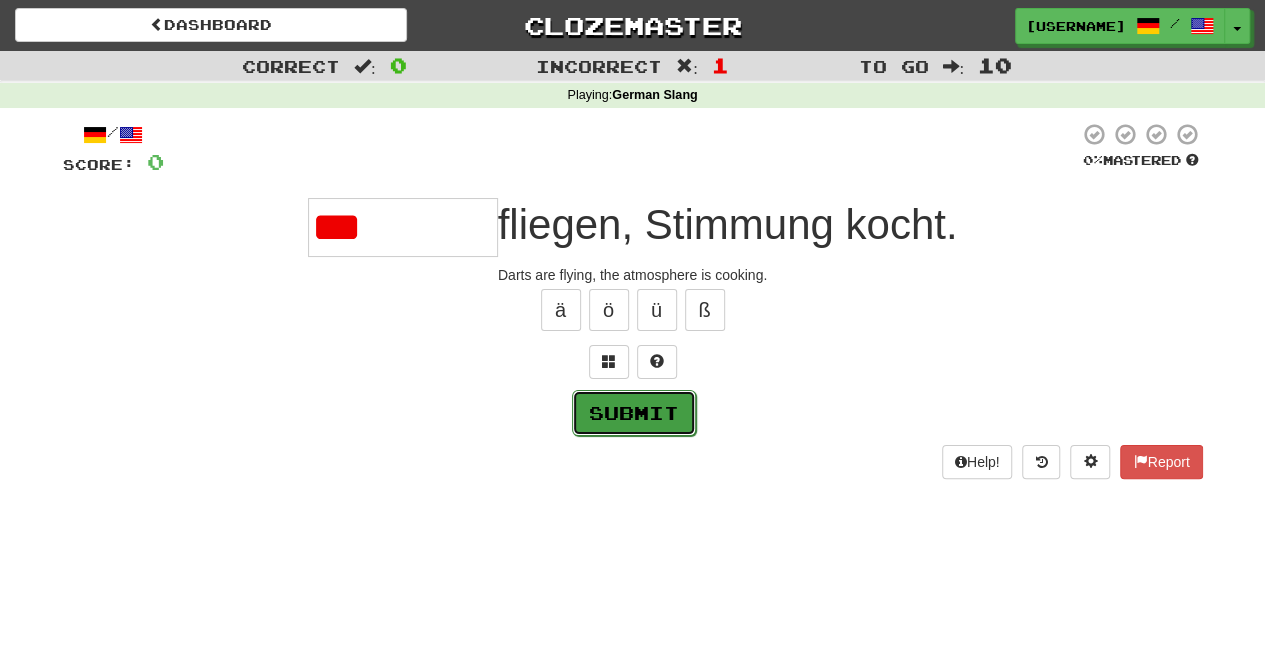 click on "Submit" at bounding box center (634, 413) 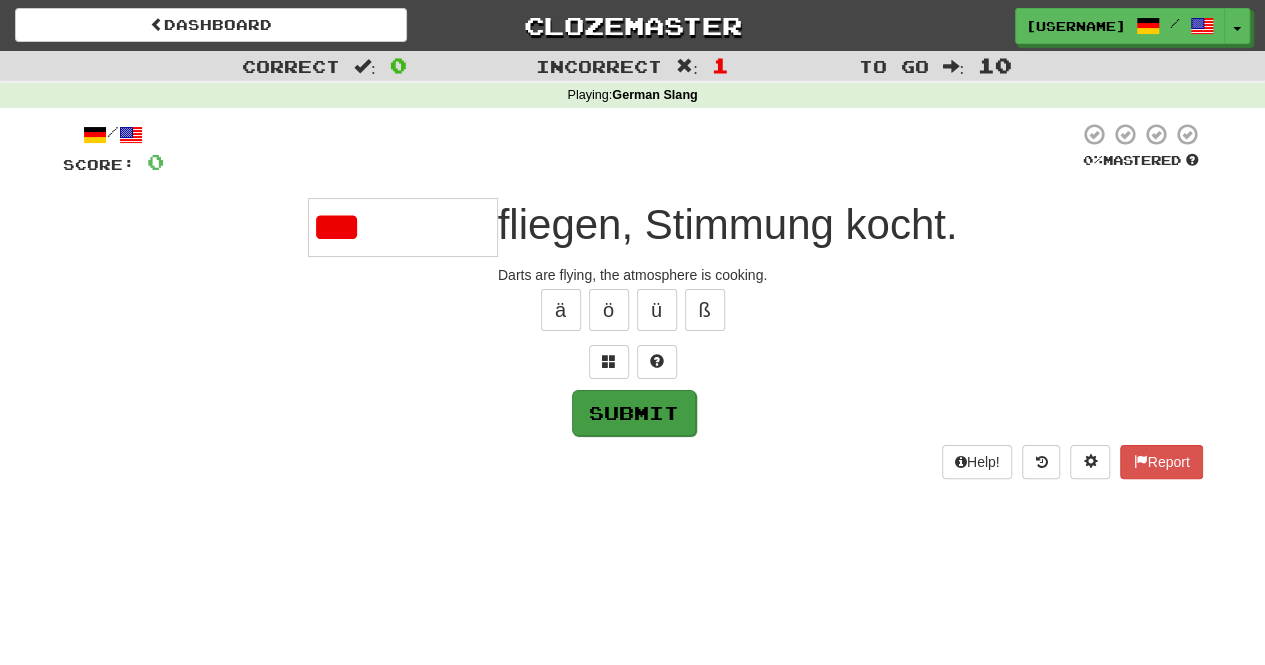 type on "**********" 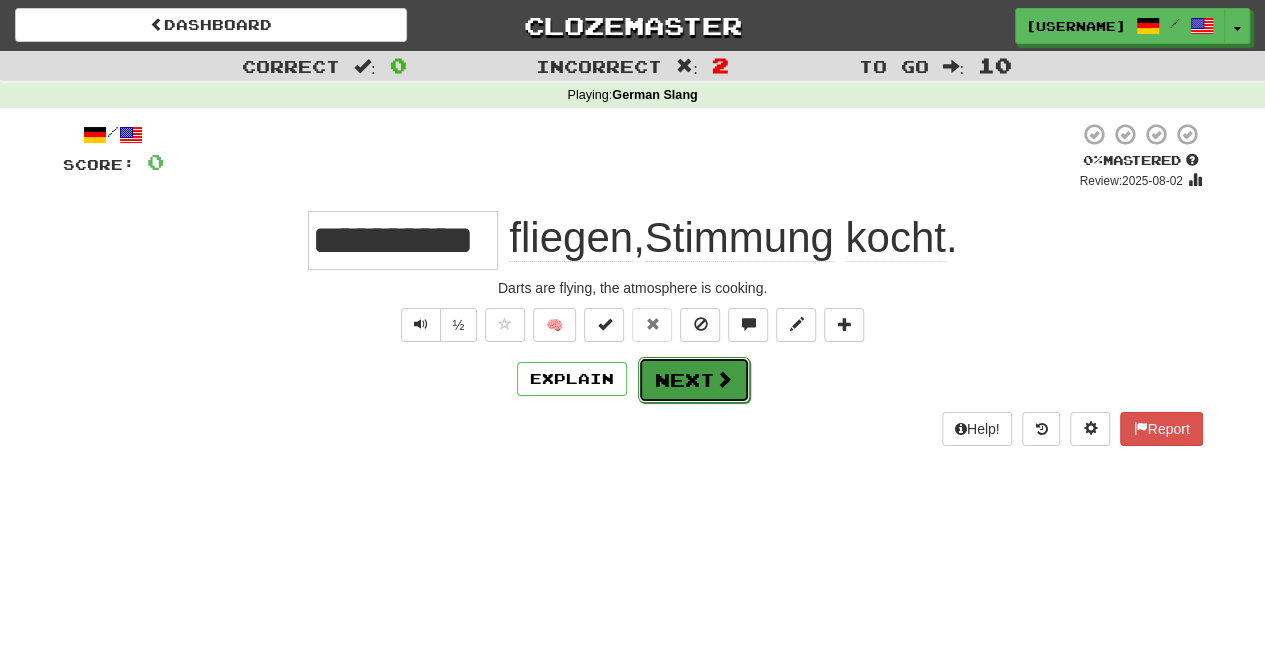 click on "Next" at bounding box center [694, 380] 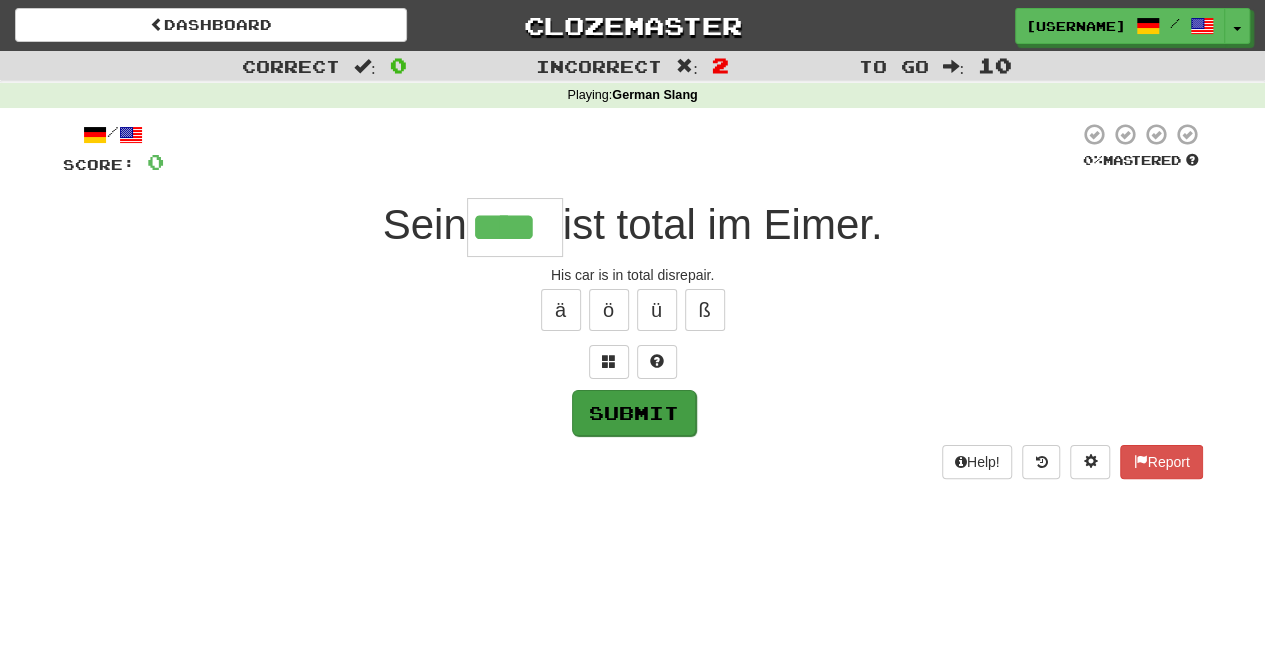 type on "****" 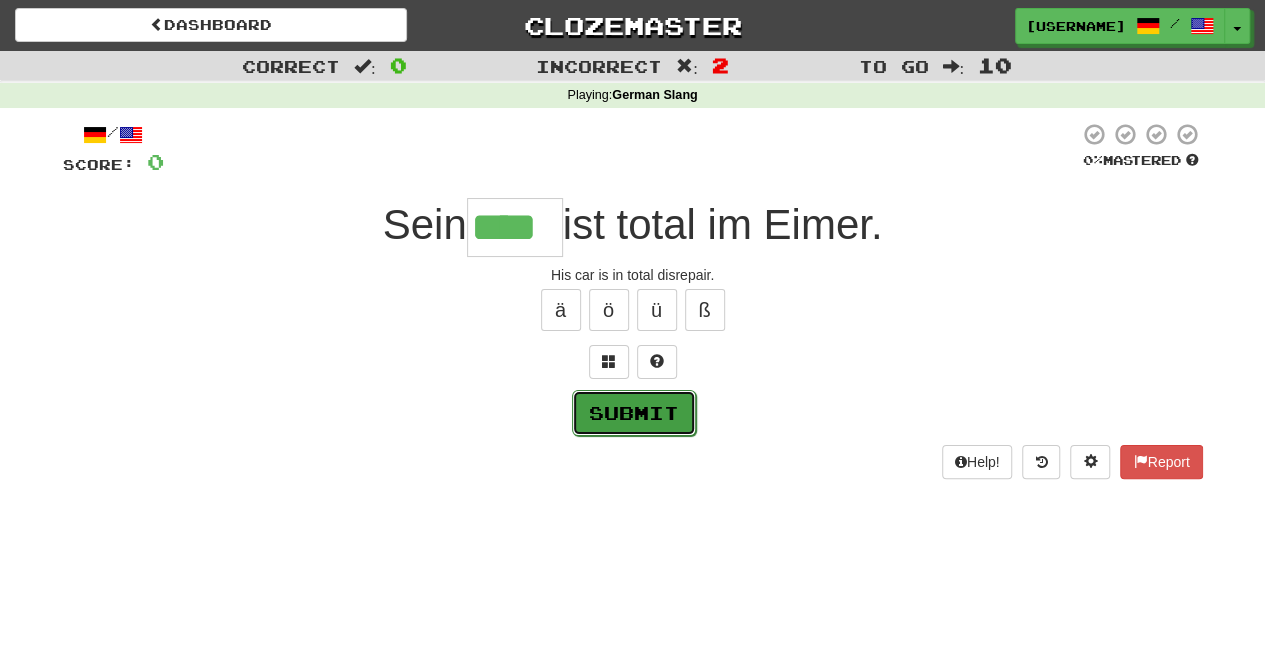 click on "Submit" at bounding box center (634, 413) 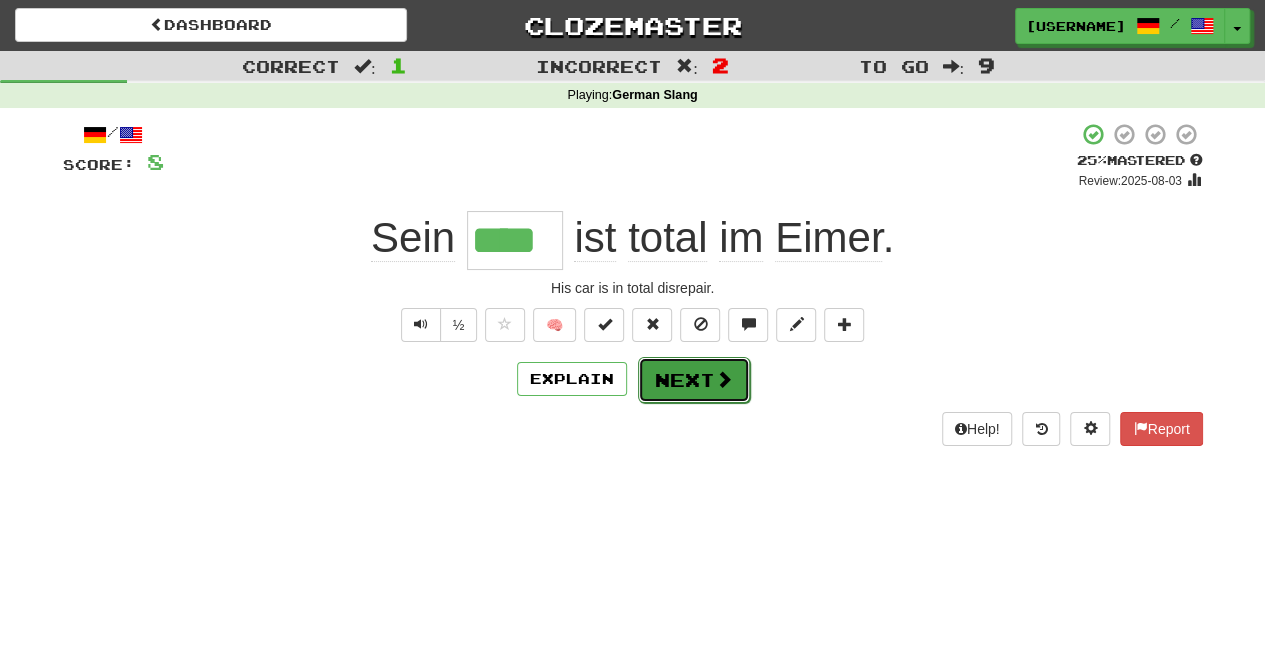 click on "Next" at bounding box center [694, 380] 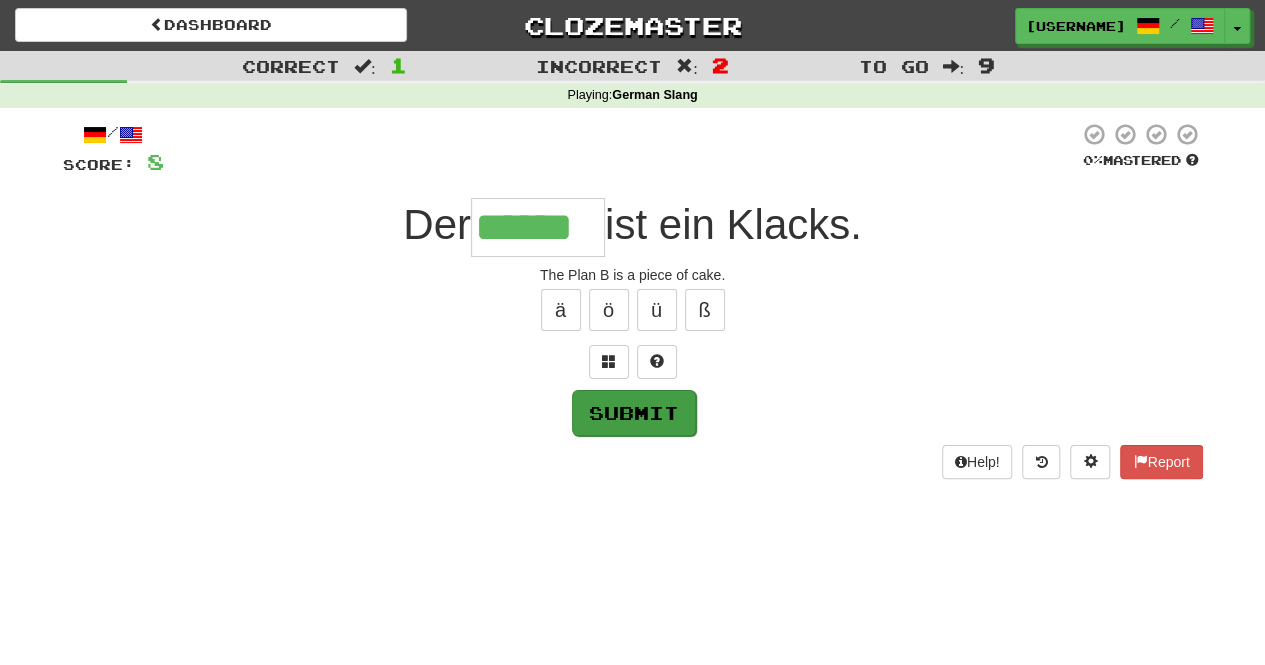 type on "******" 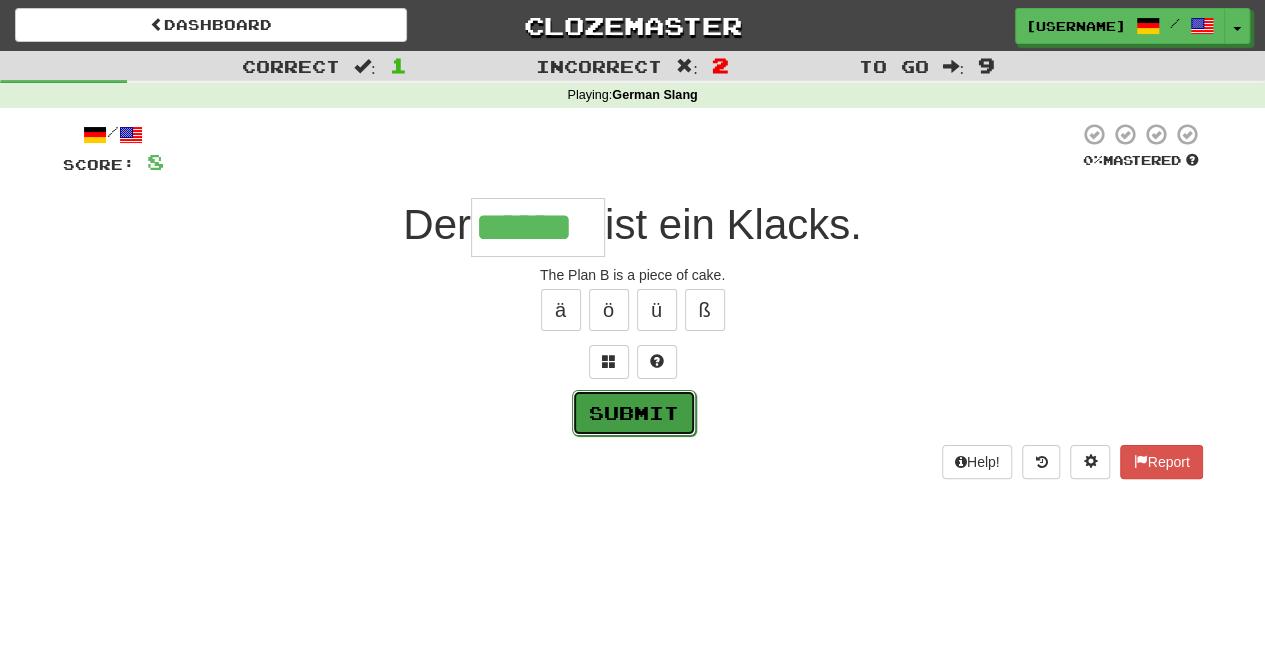 click on "Submit" at bounding box center [634, 413] 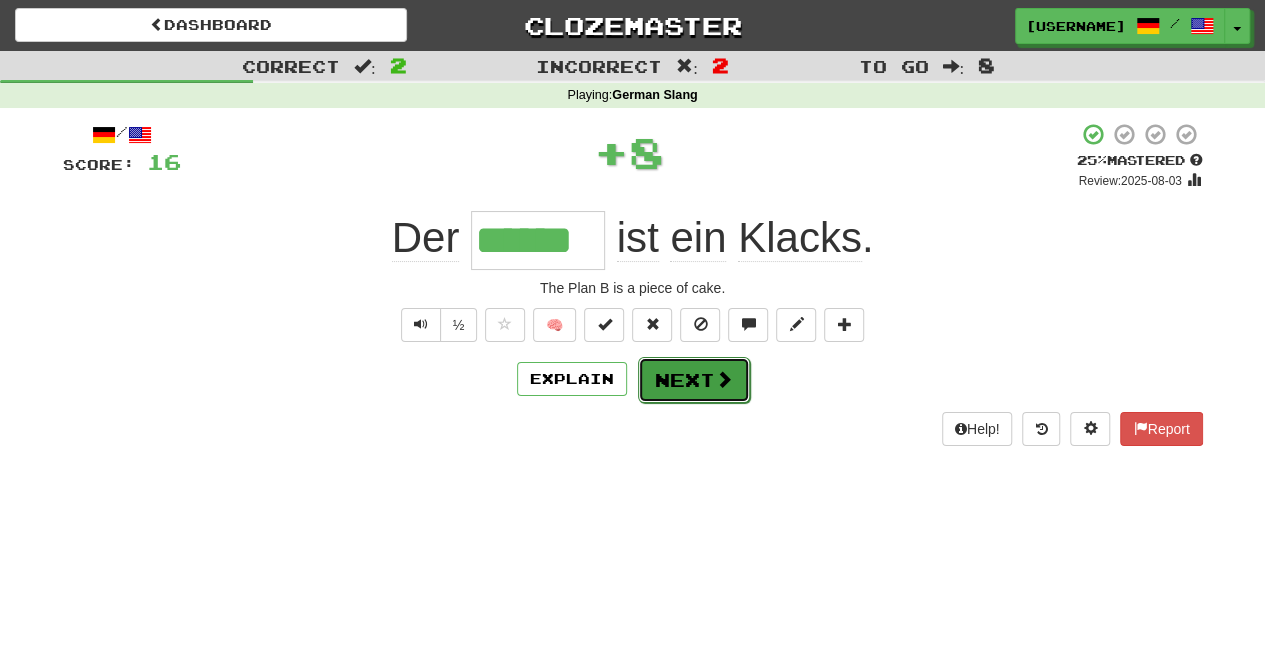 click on "Next" at bounding box center [694, 380] 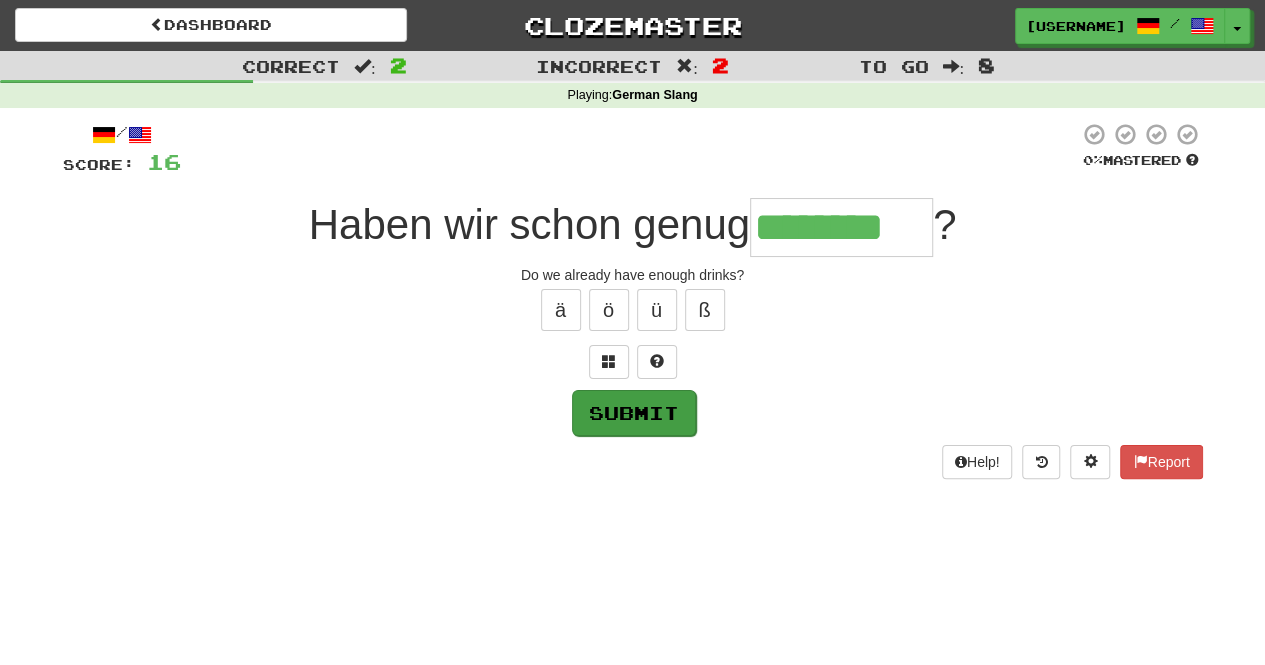 type on "********" 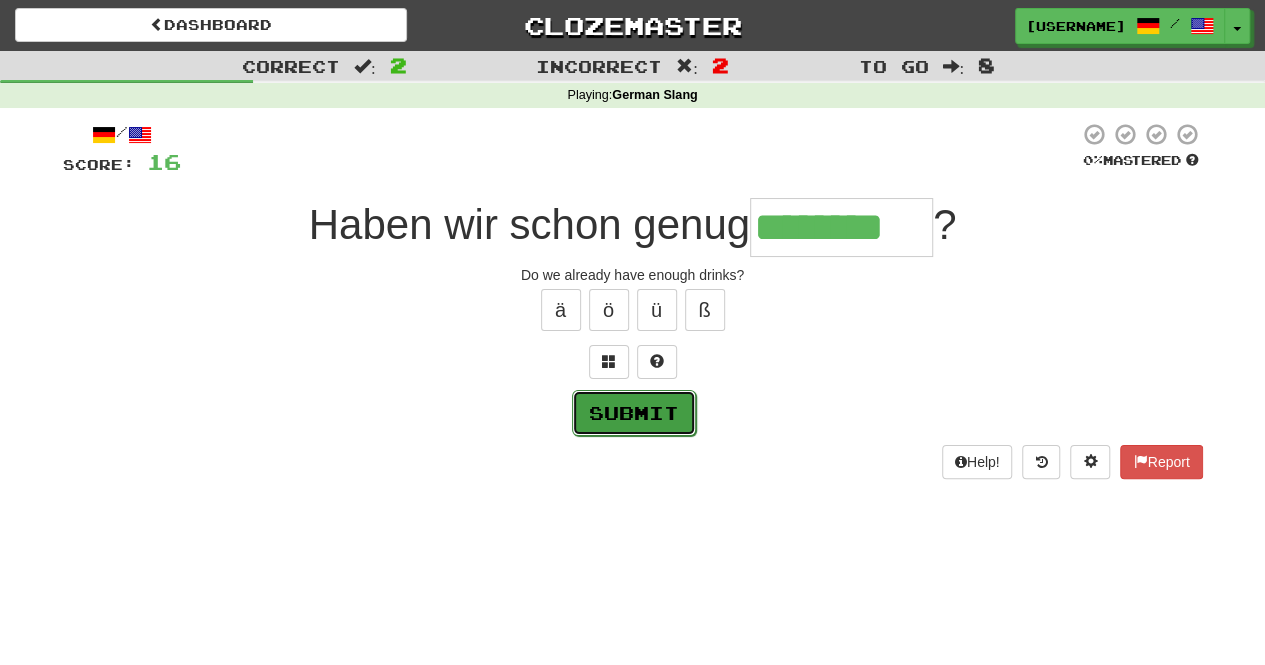 click on "Submit" at bounding box center [634, 413] 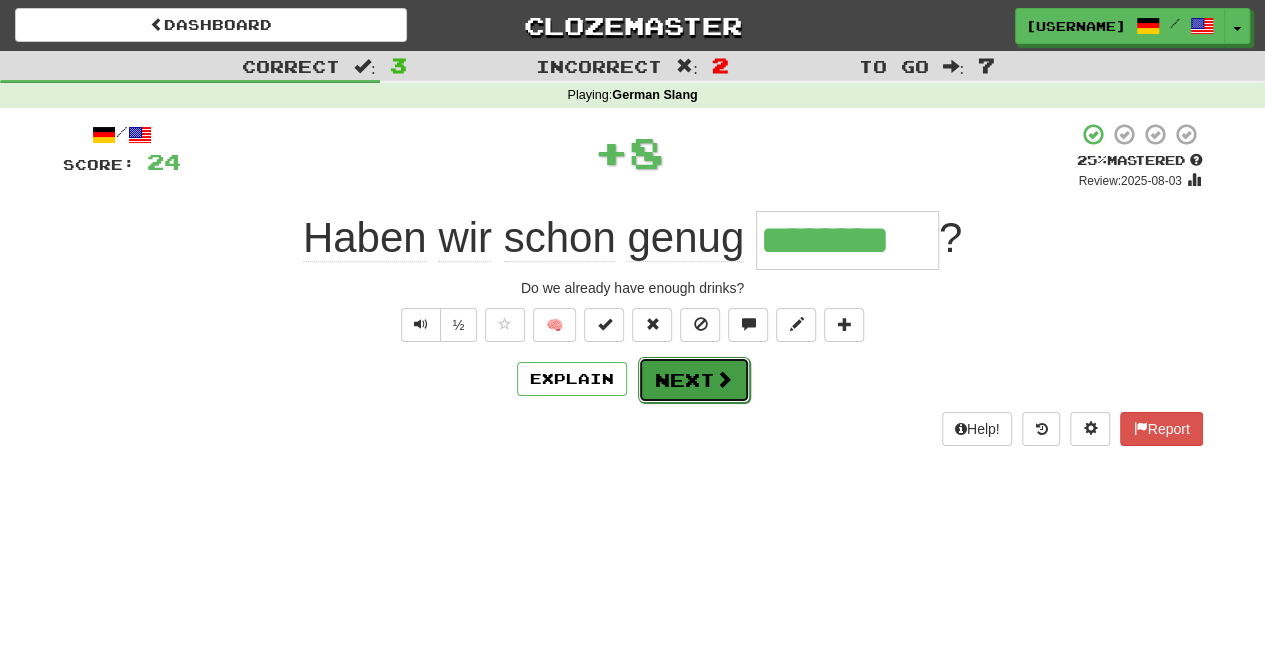 click on "Next" at bounding box center (694, 380) 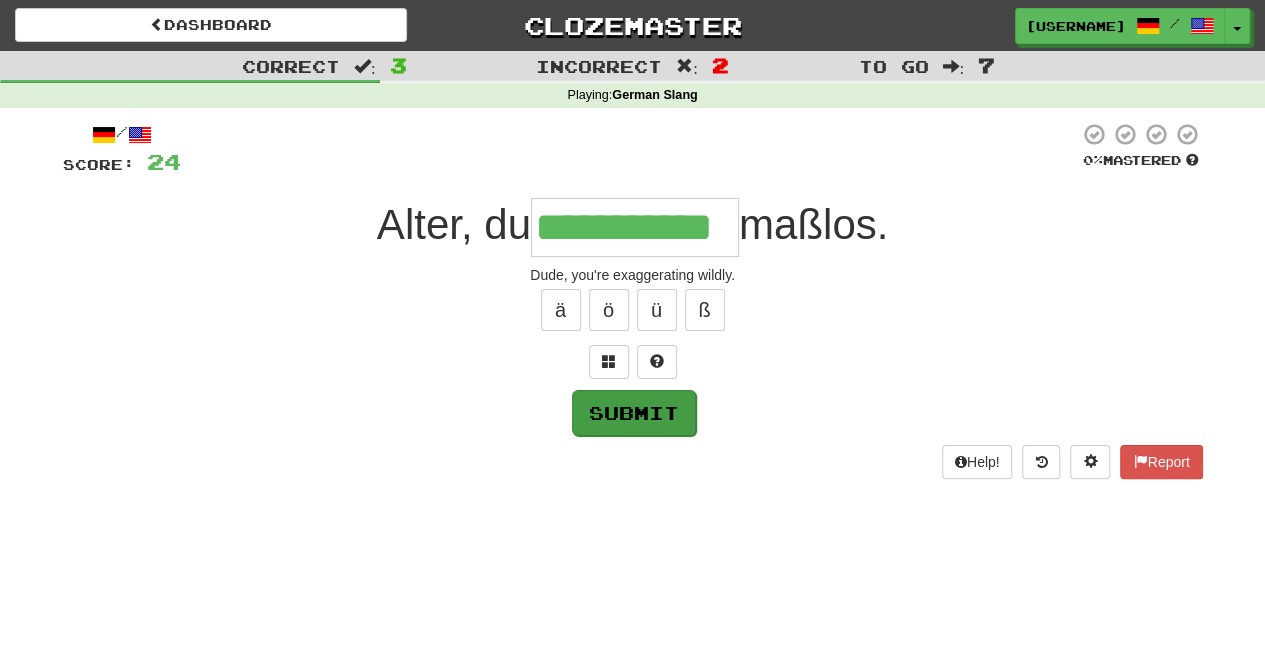 type on "**********" 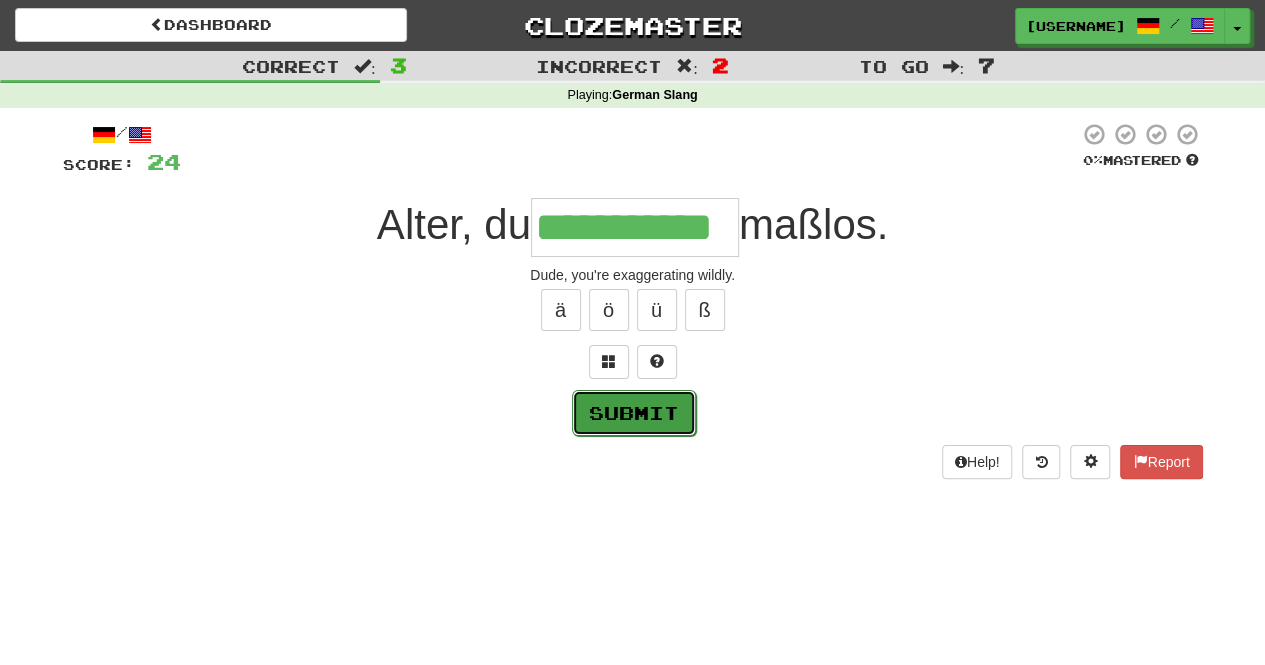 click on "Submit" at bounding box center [634, 413] 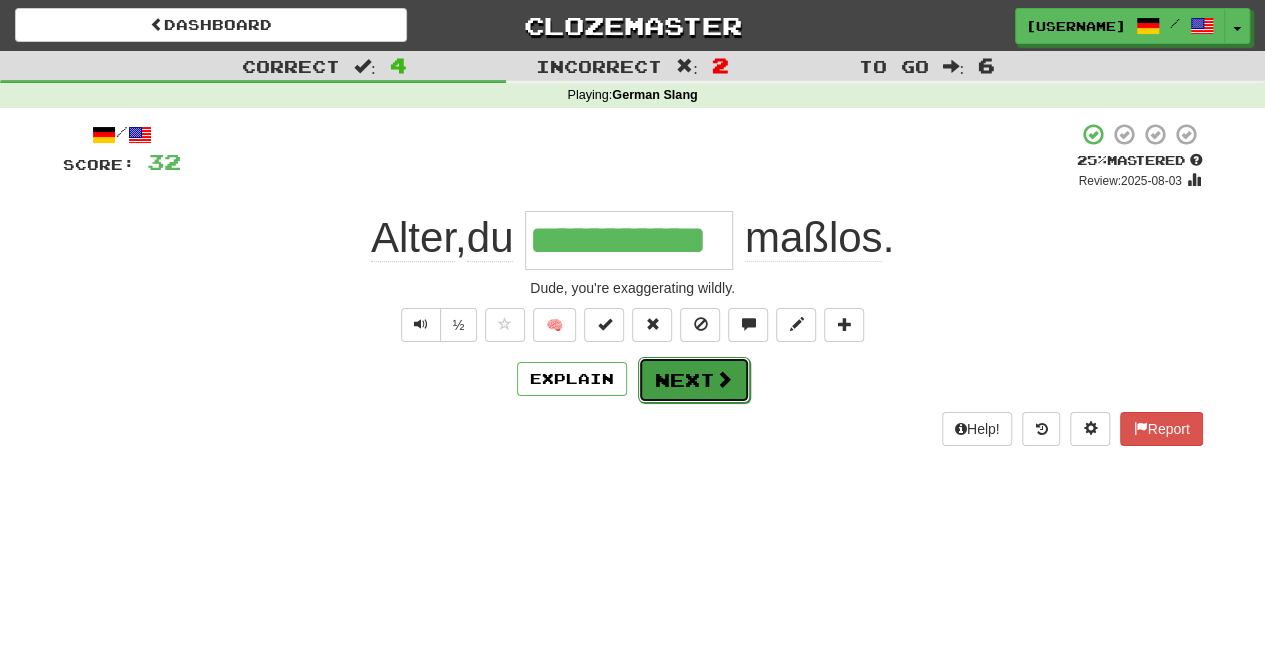 click on "Next" at bounding box center [694, 380] 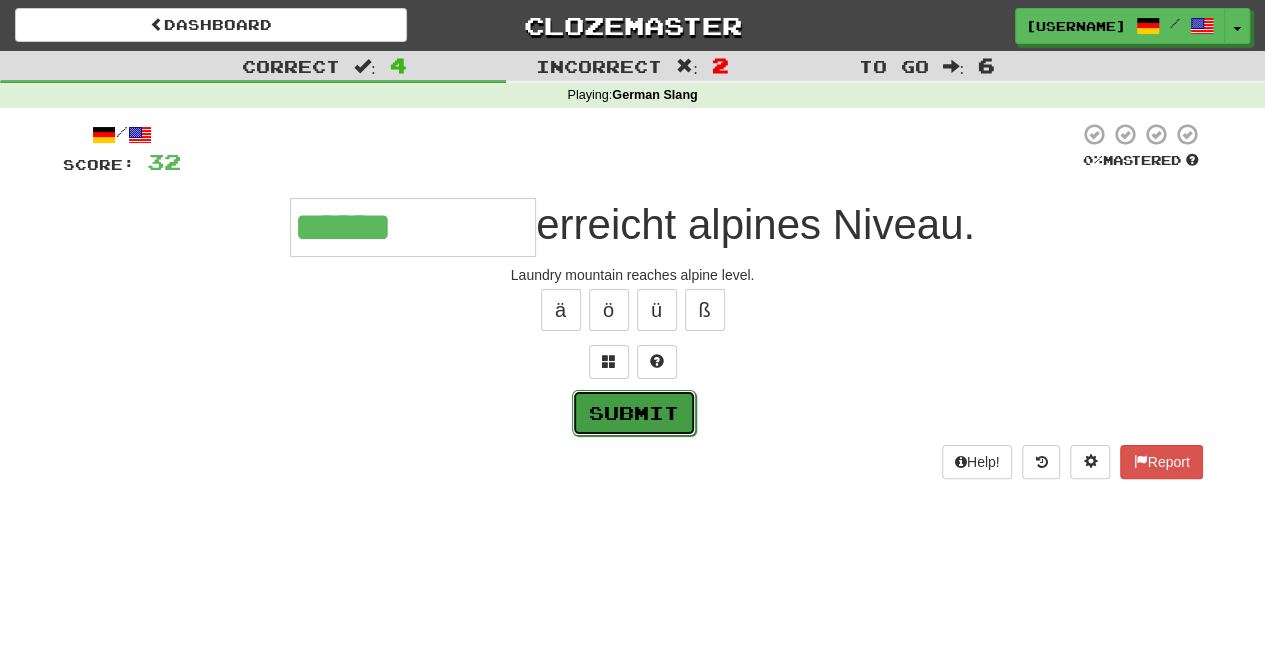 click on "Submit" at bounding box center [634, 413] 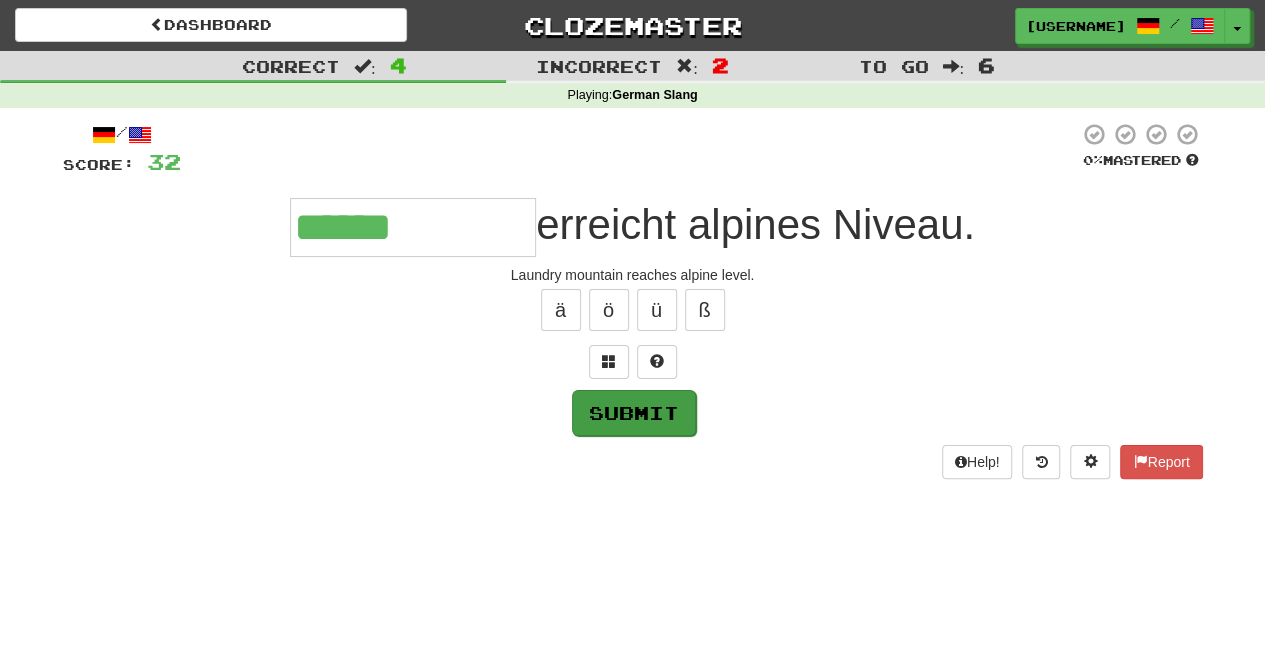 type on "**********" 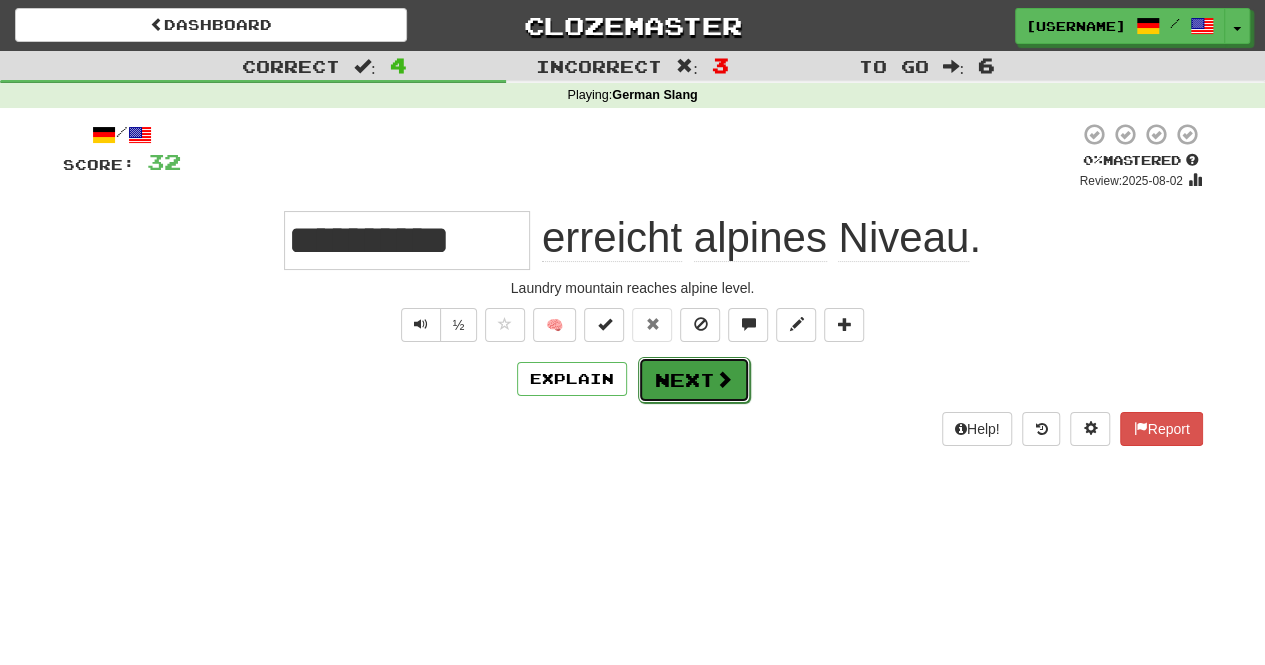 click on "Next" at bounding box center [694, 380] 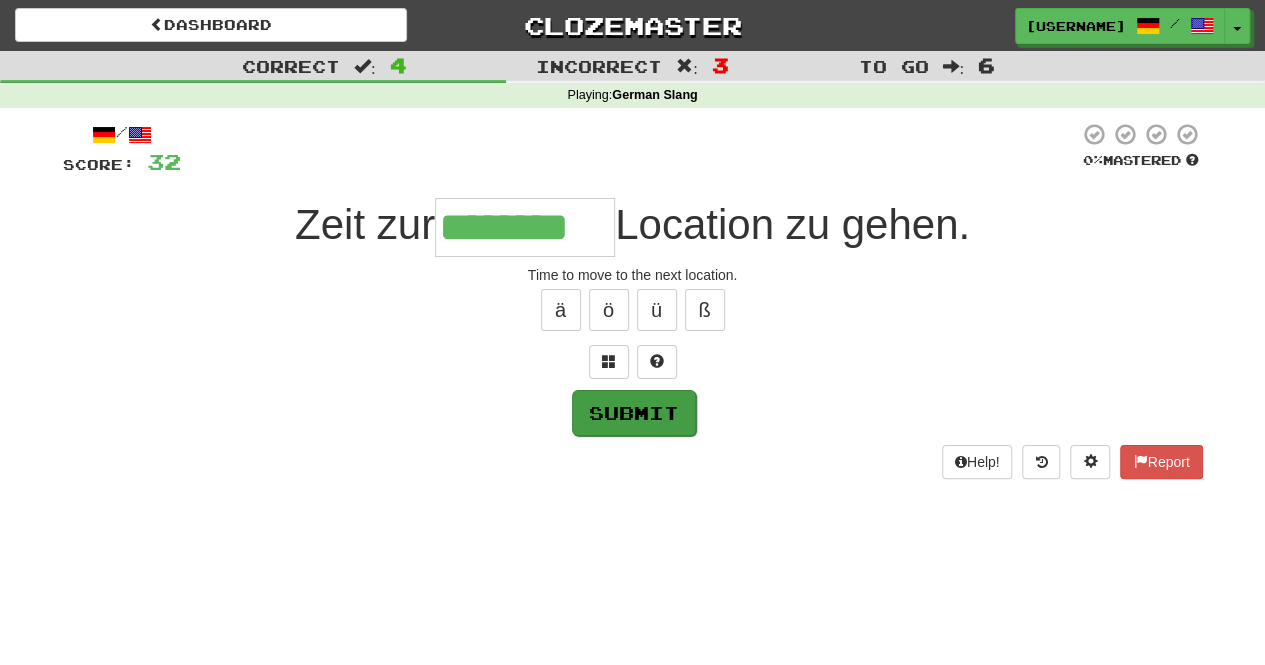 type on "********" 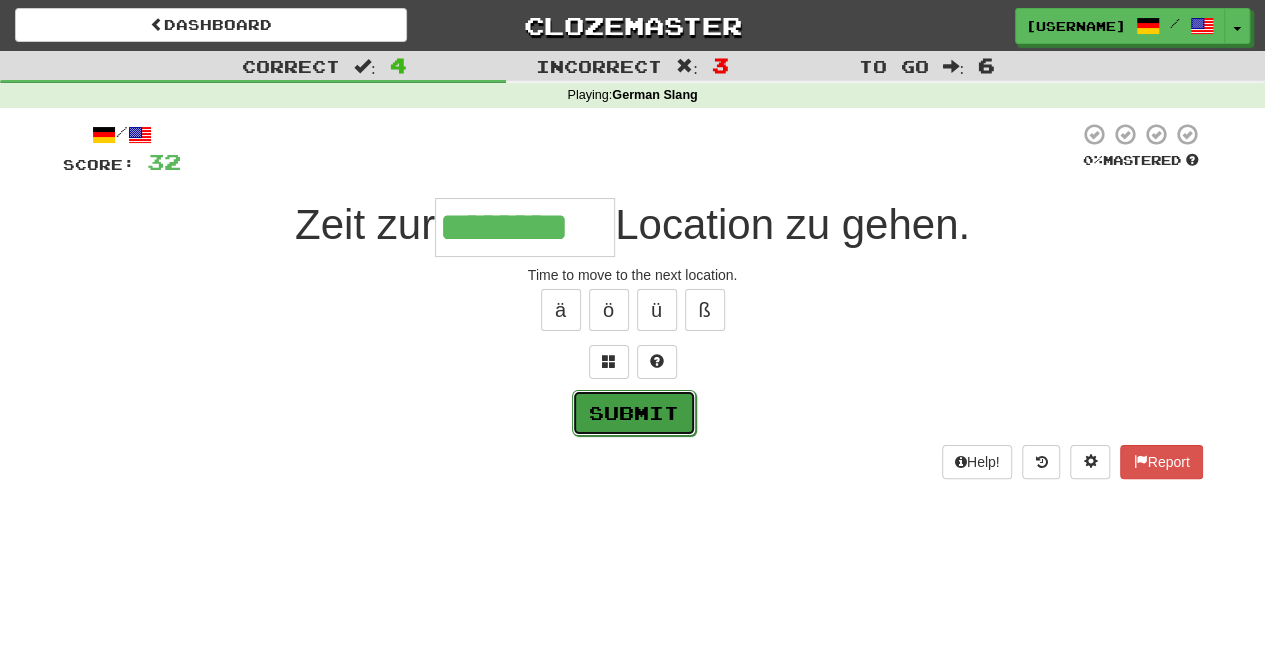 click on "Submit" at bounding box center (634, 413) 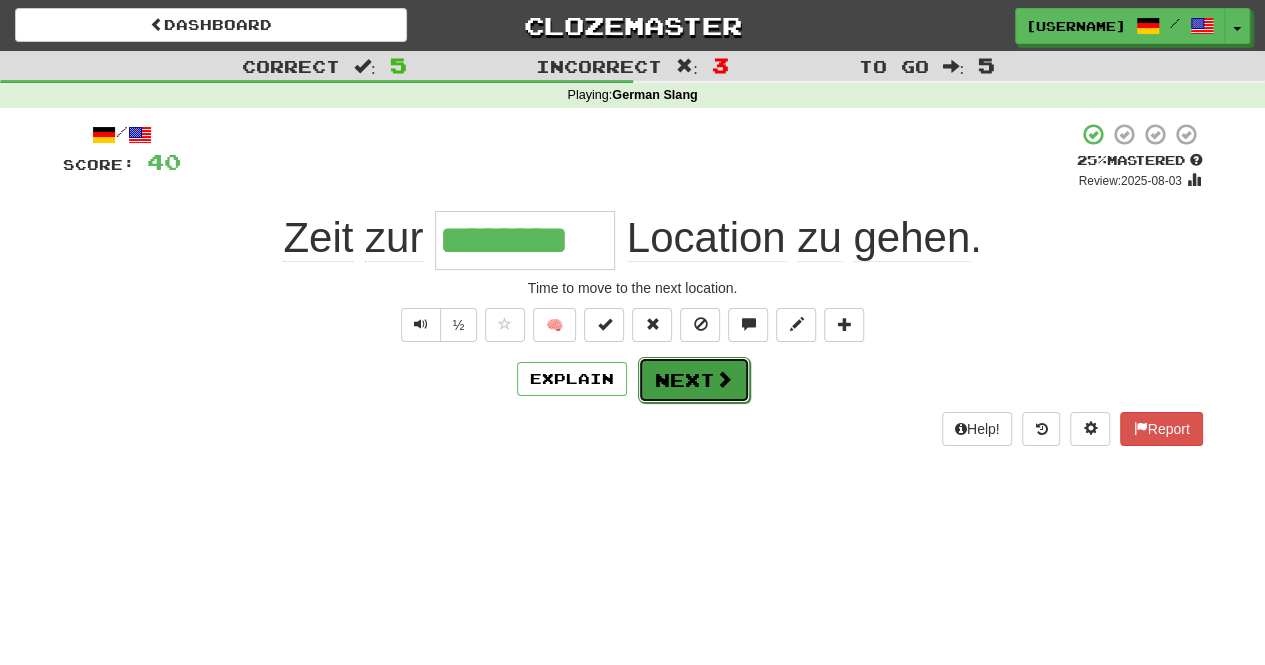 click on "Next" at bounding box center (694, 380) 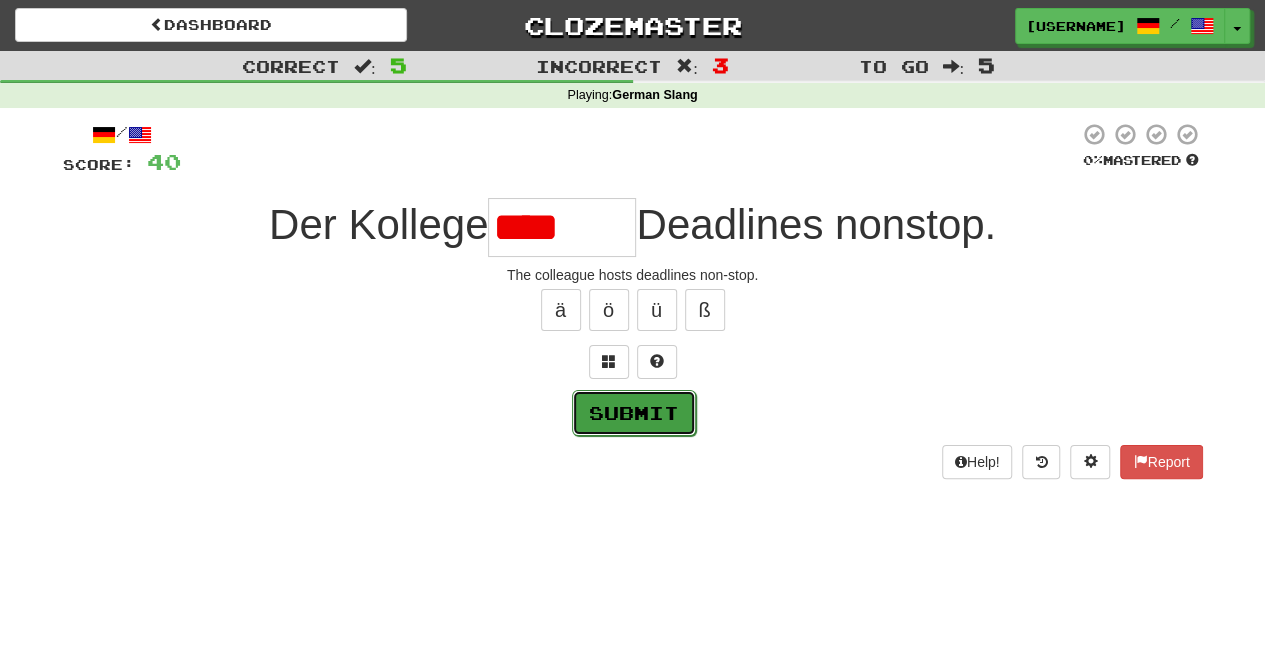 click on "Submit" at bounding box center (634, 413) 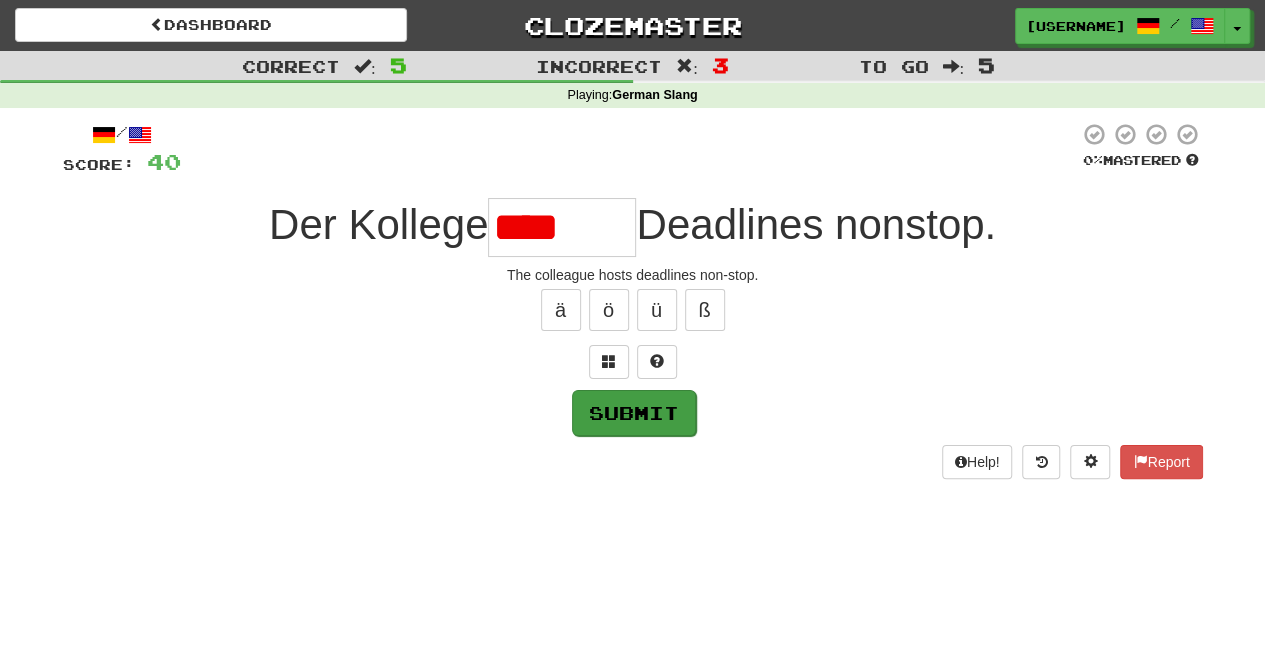 type on "*******" 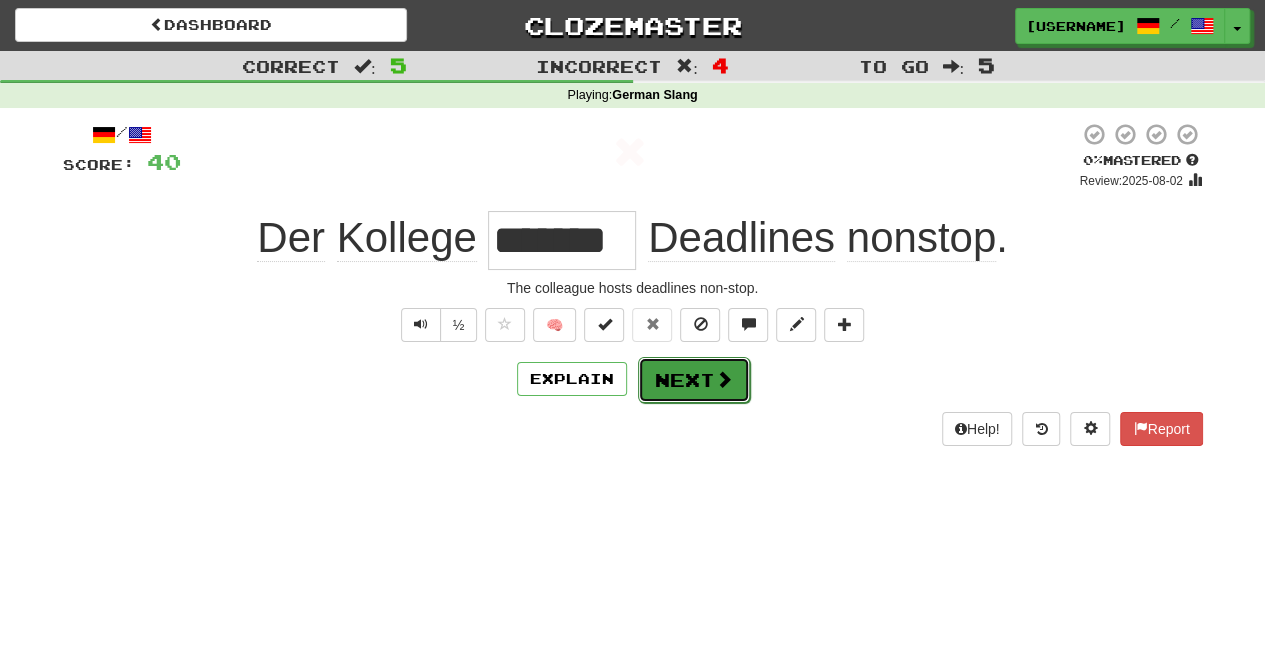 click on "Next" at bounding box center (694, 380) 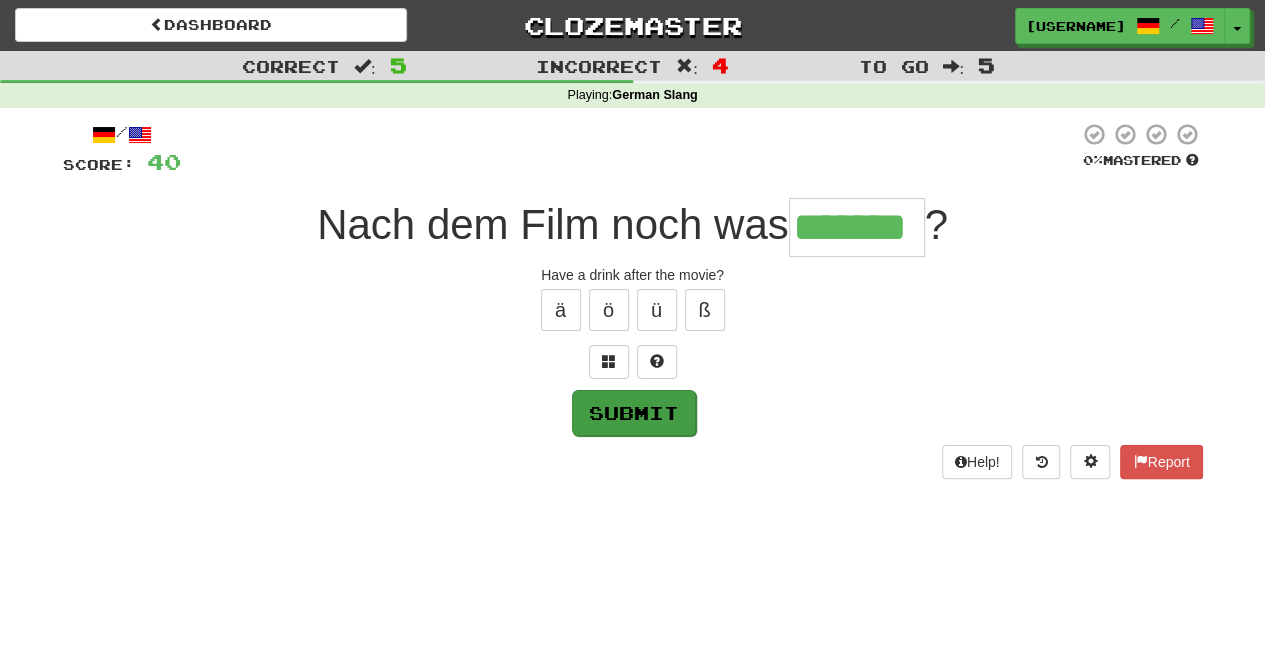 type on "*******" 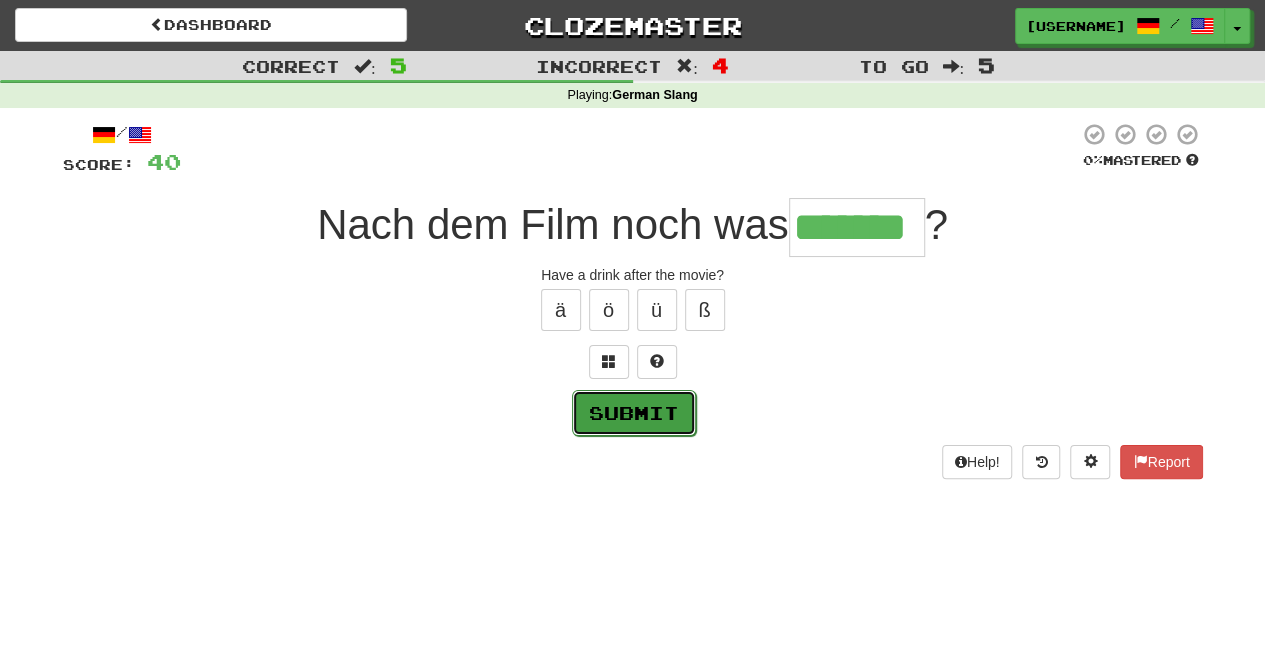 click on "Submit" at bounding box center (634, 413) 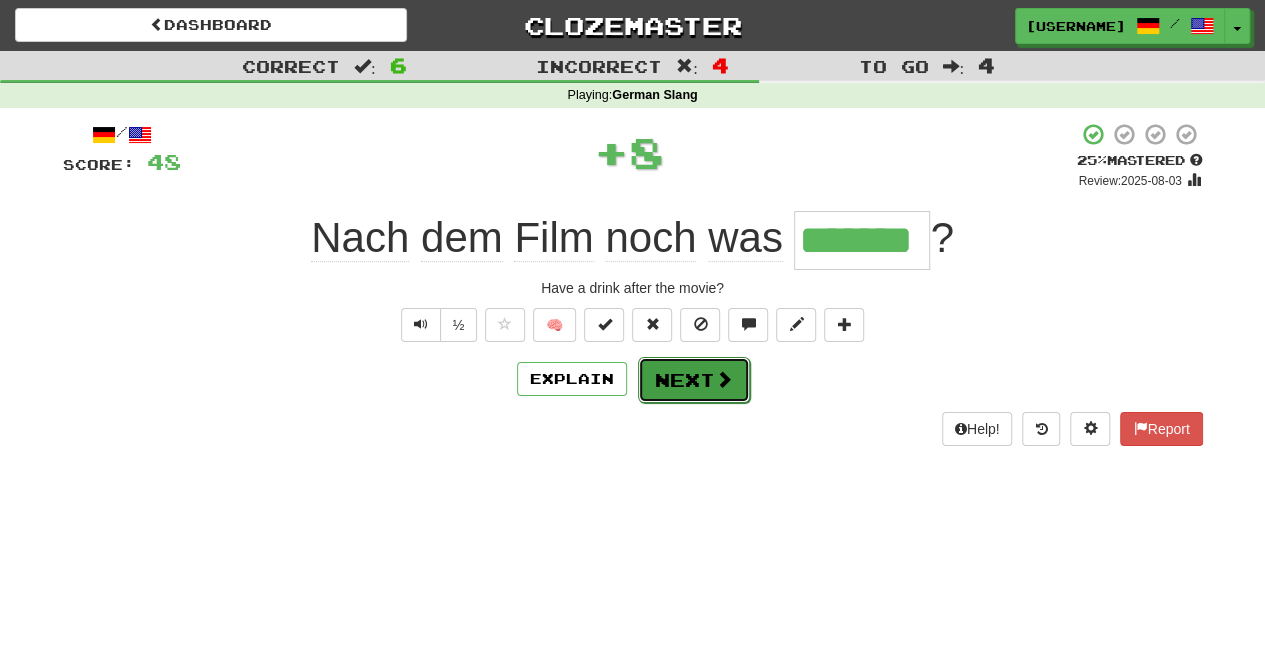 click on "Next" at bounding box center [694, 380] 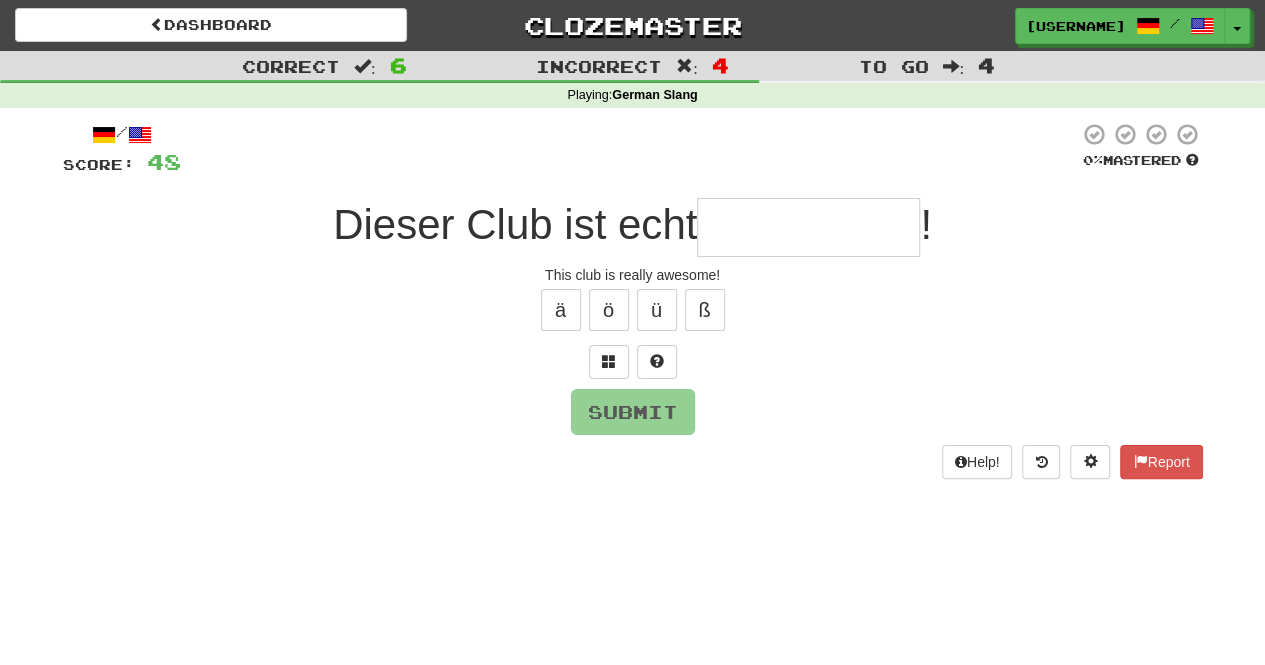 type on "*" 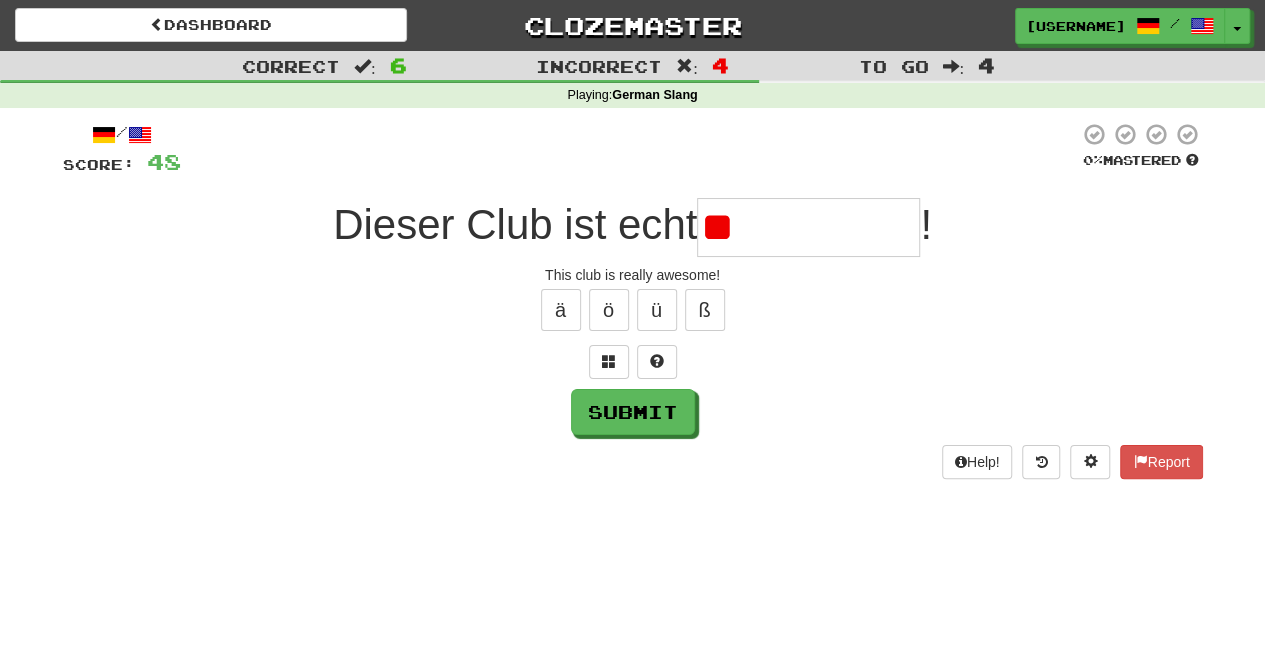 type on "*" 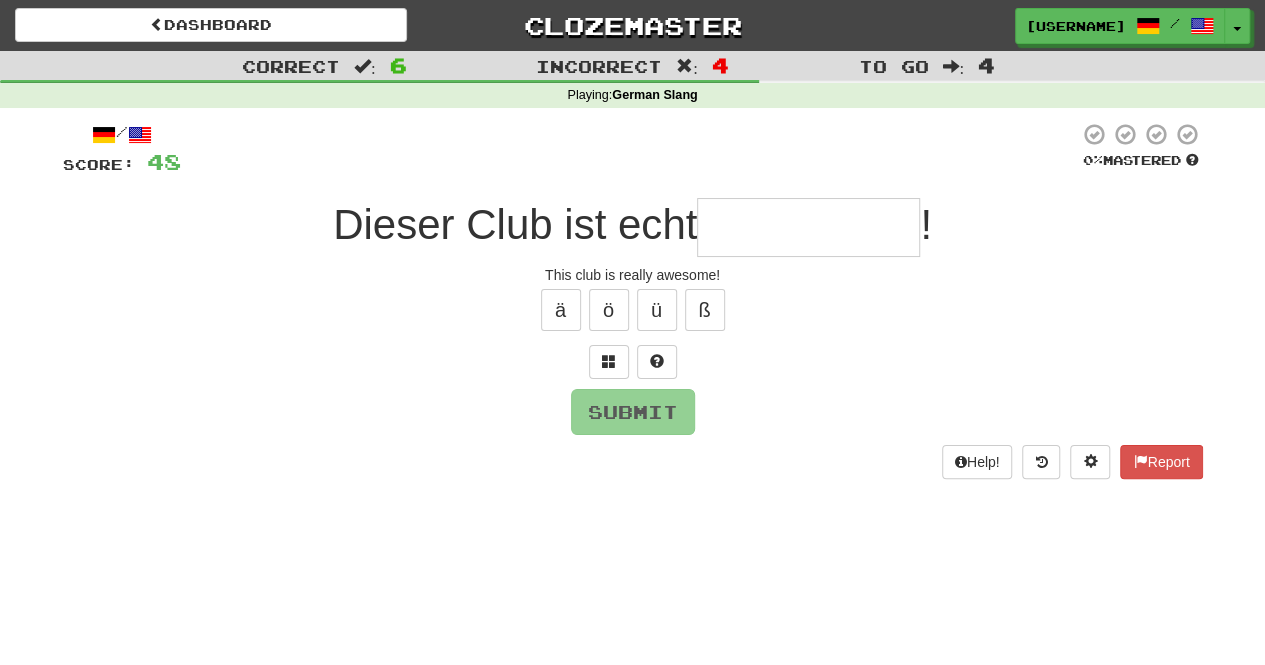 type on "*" 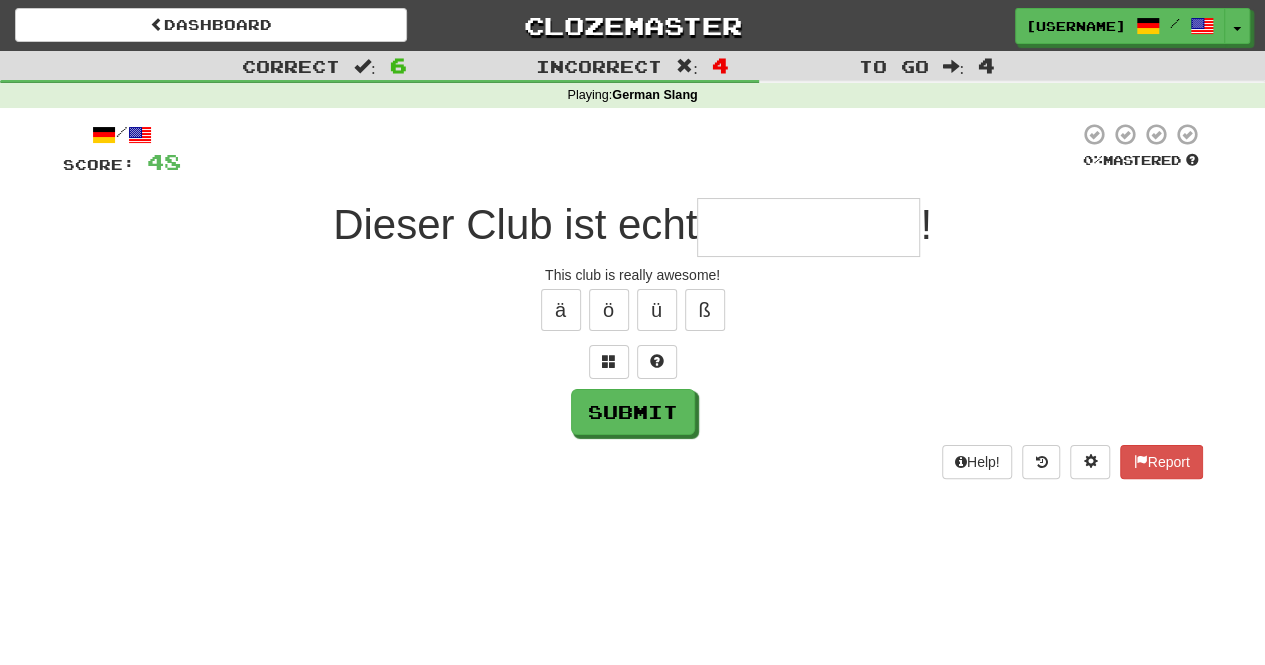 type on "*" 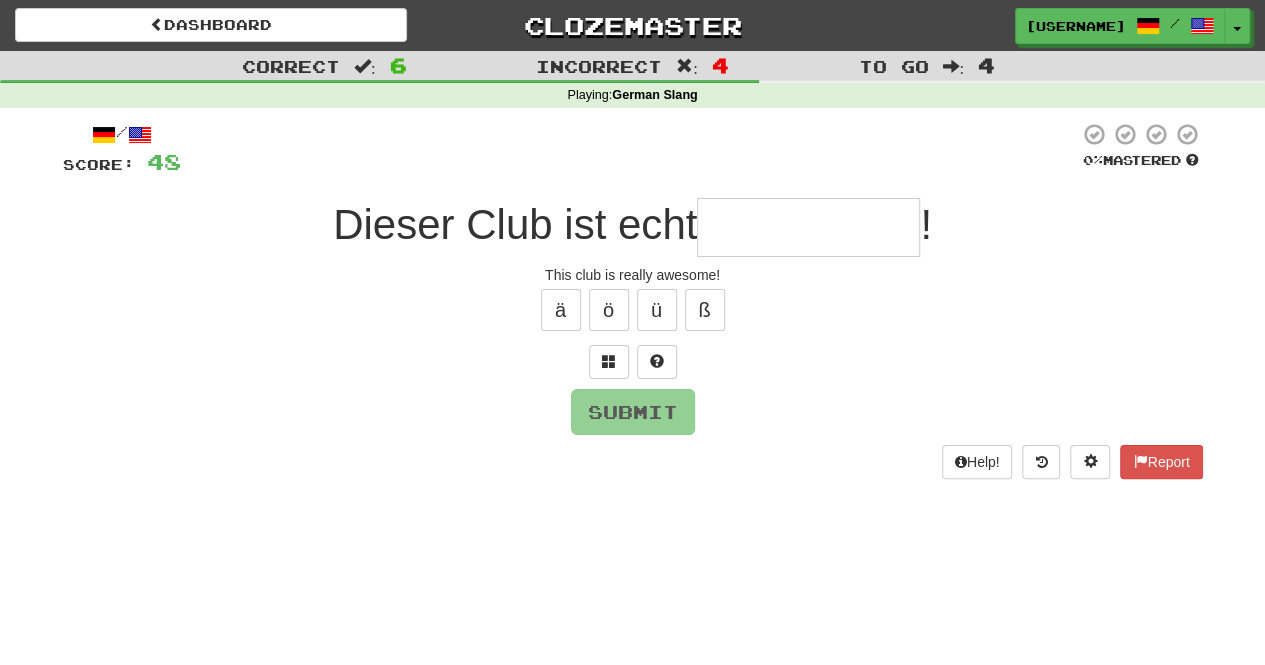 type on "*" 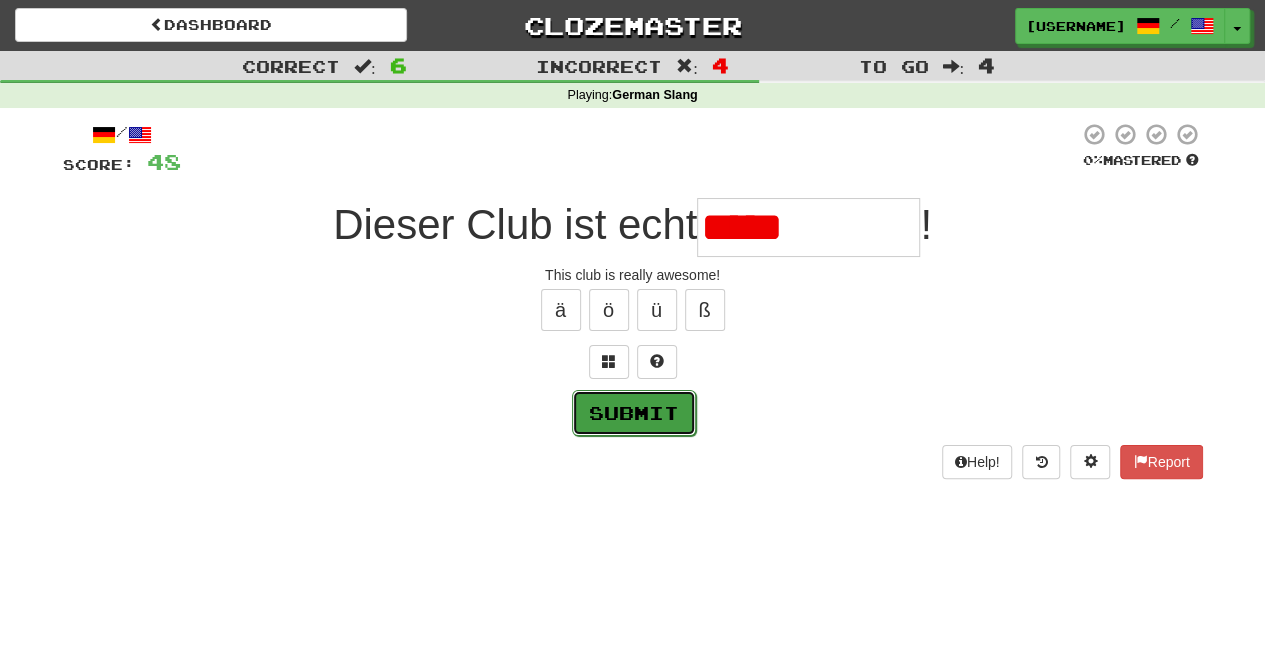 click on "Submit" at bounding box center [634, 413] 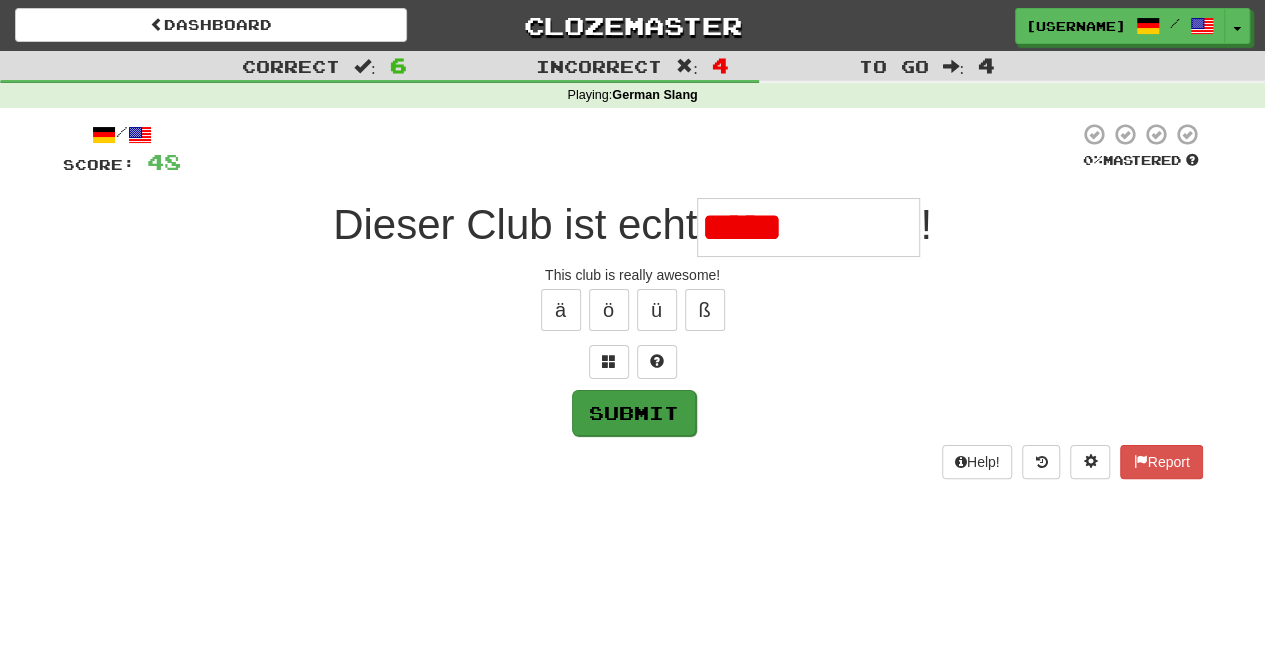 type on "**********" 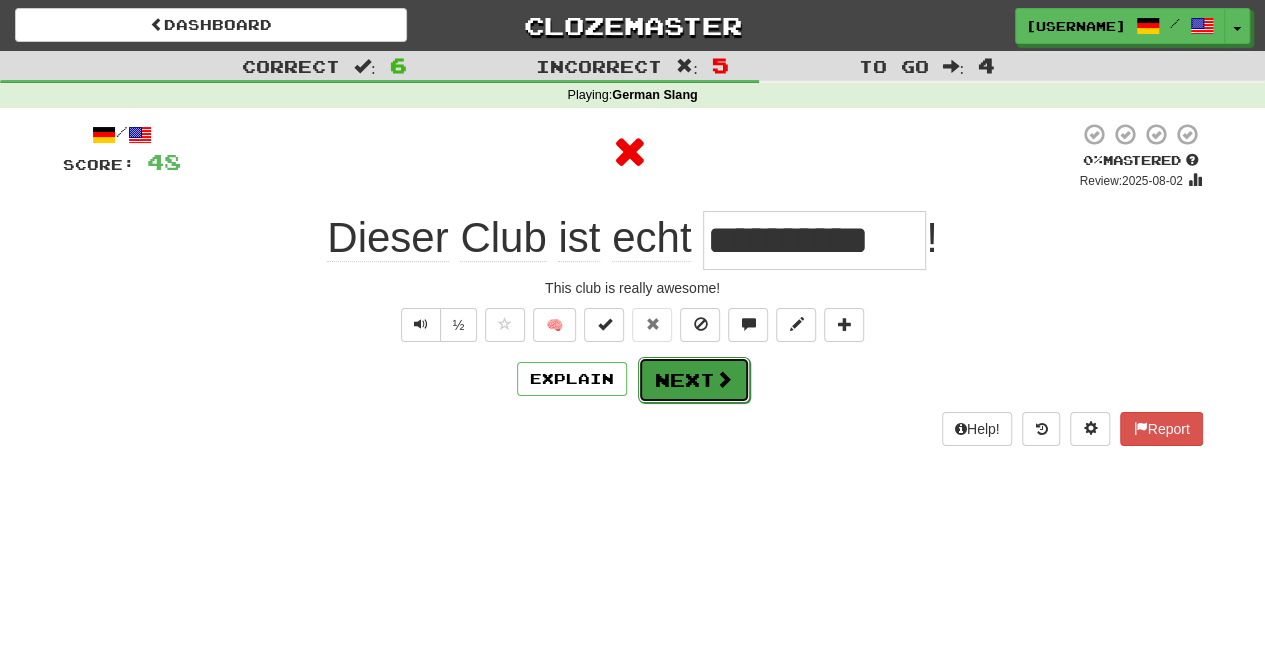 click on "Next" at bounding box center [694, 380] 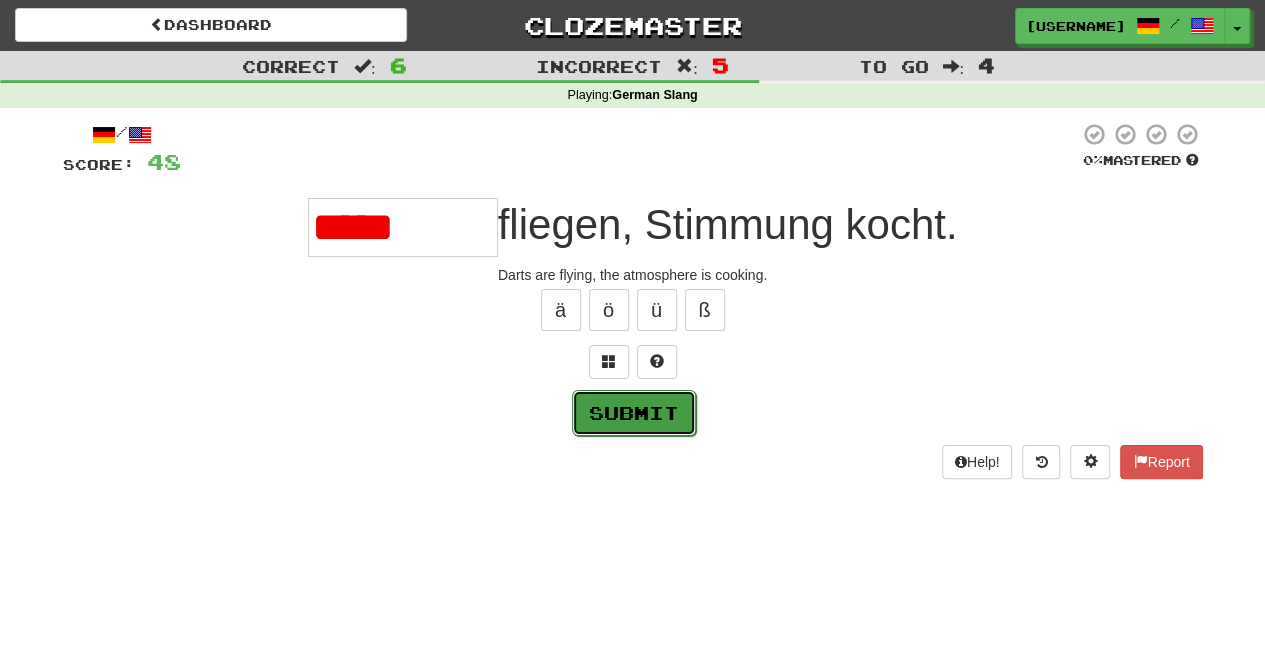 click on "Submit" at bounding box center [634, 413] 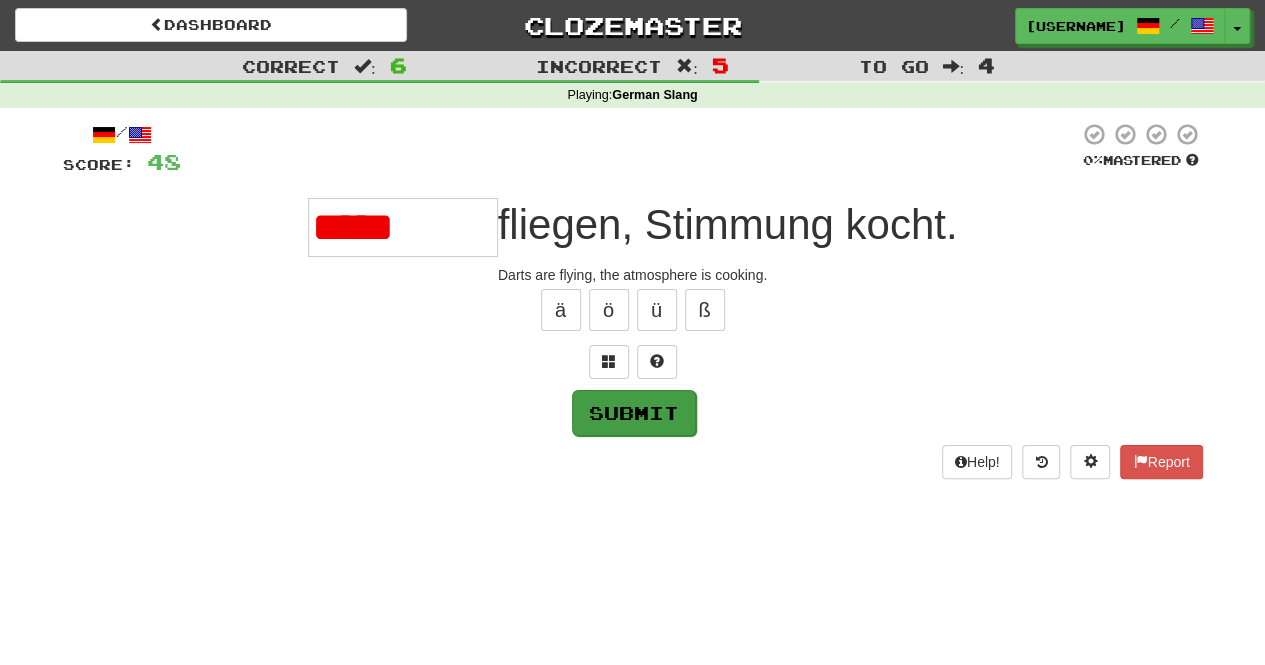 type on "**********" 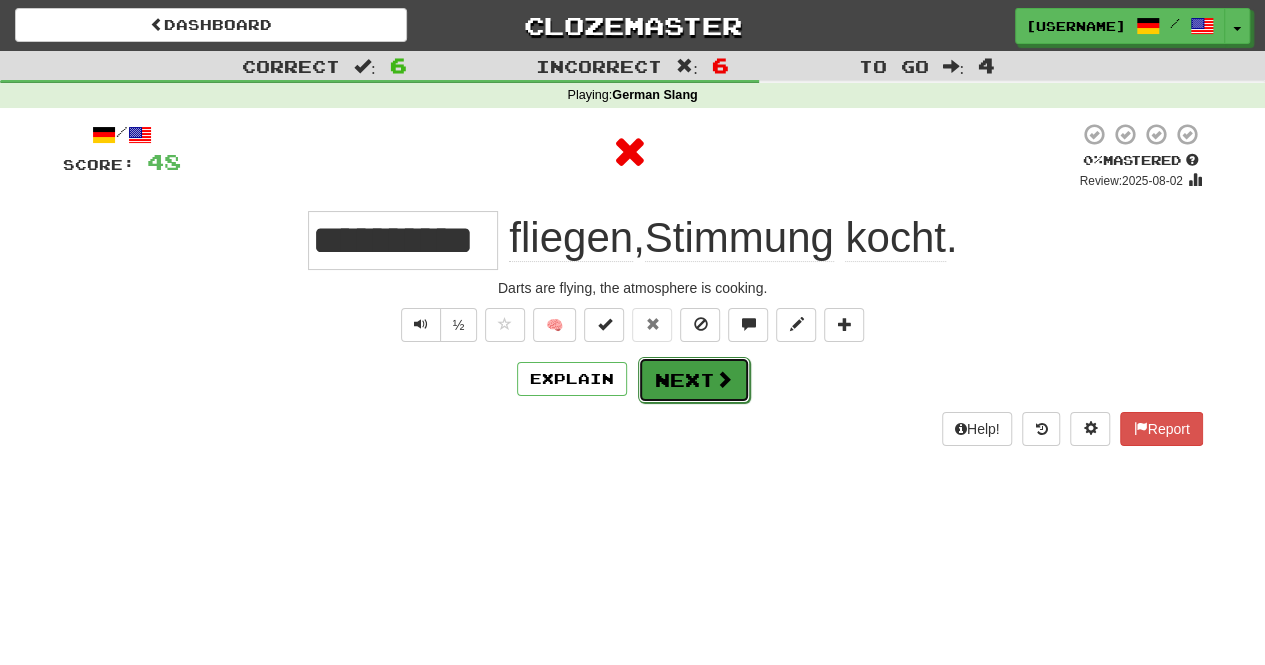 click on "Next" at bounding box center [694, 380] 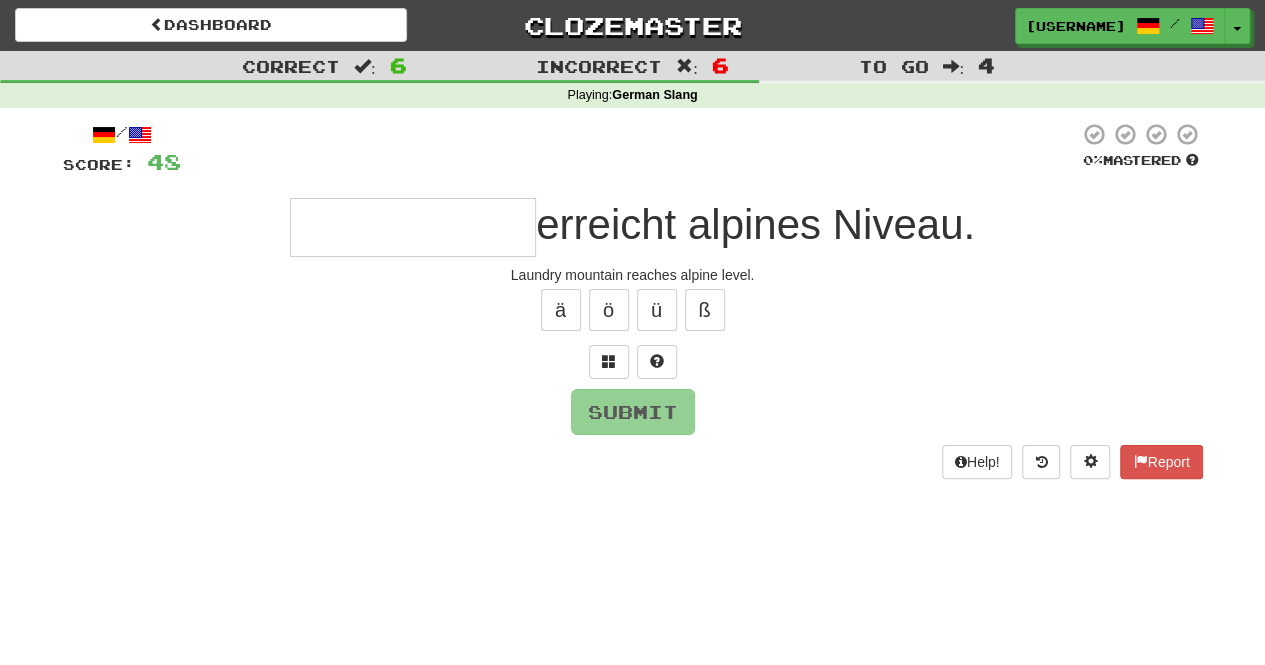 click at bounding box center [413, 227] 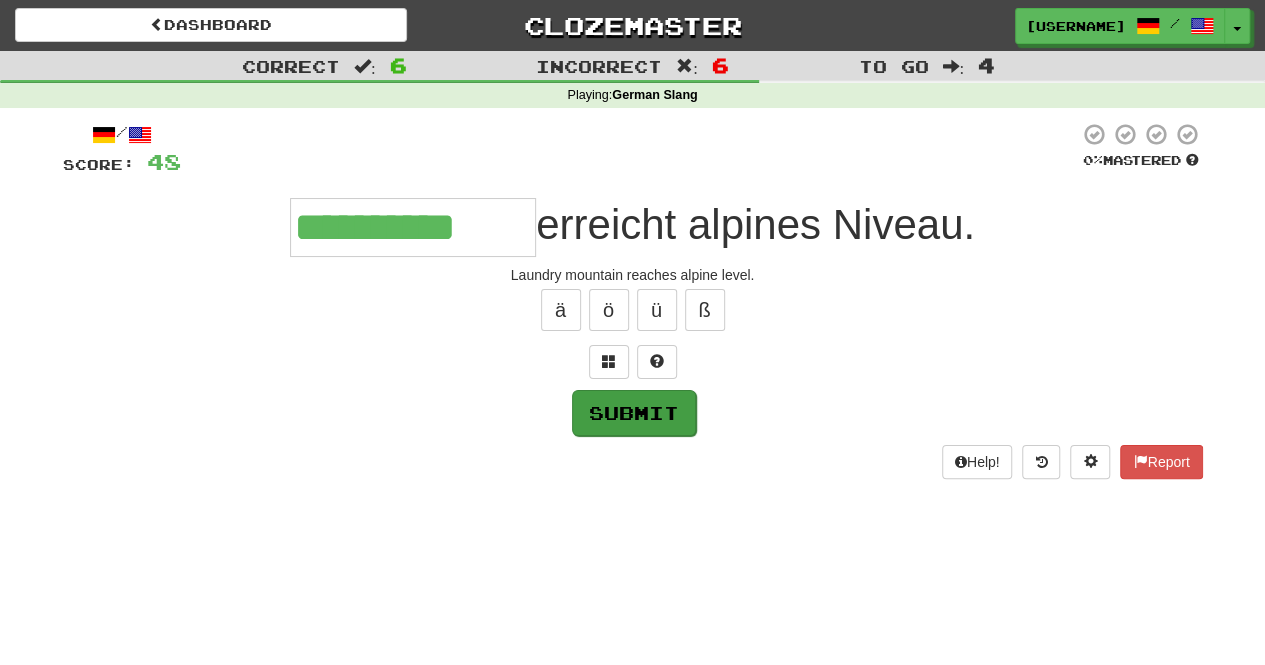 type on "**********" 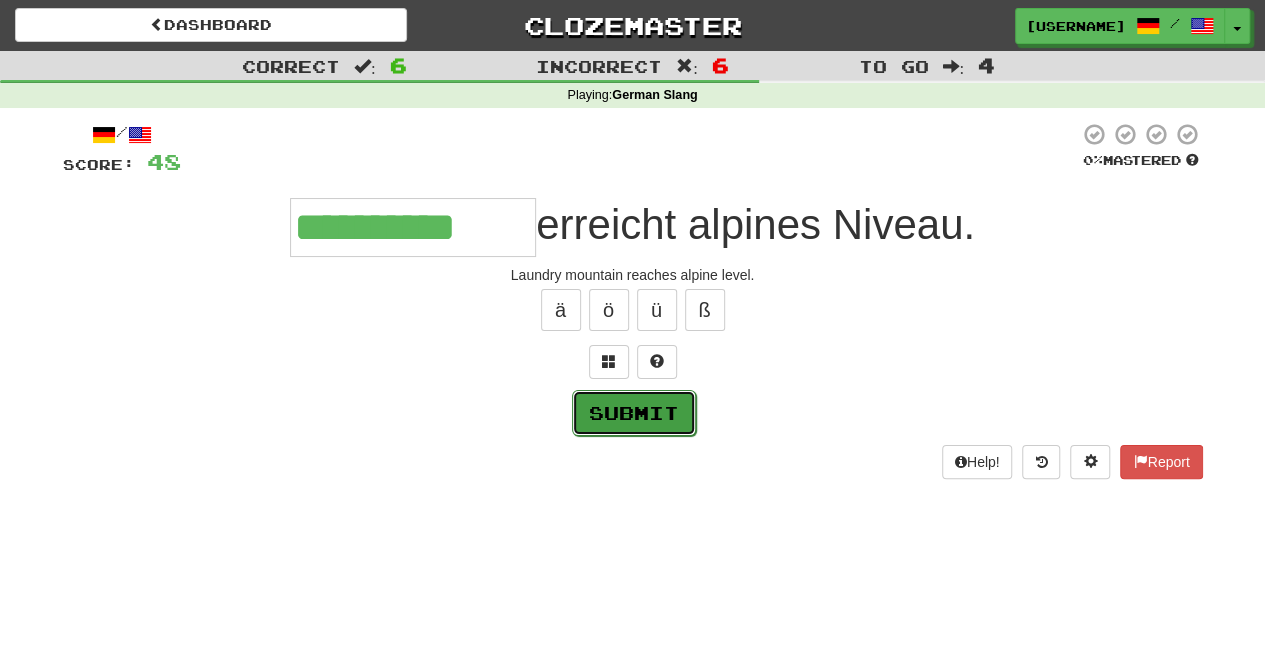 click on "Submit" at bounding box center (634, 413) 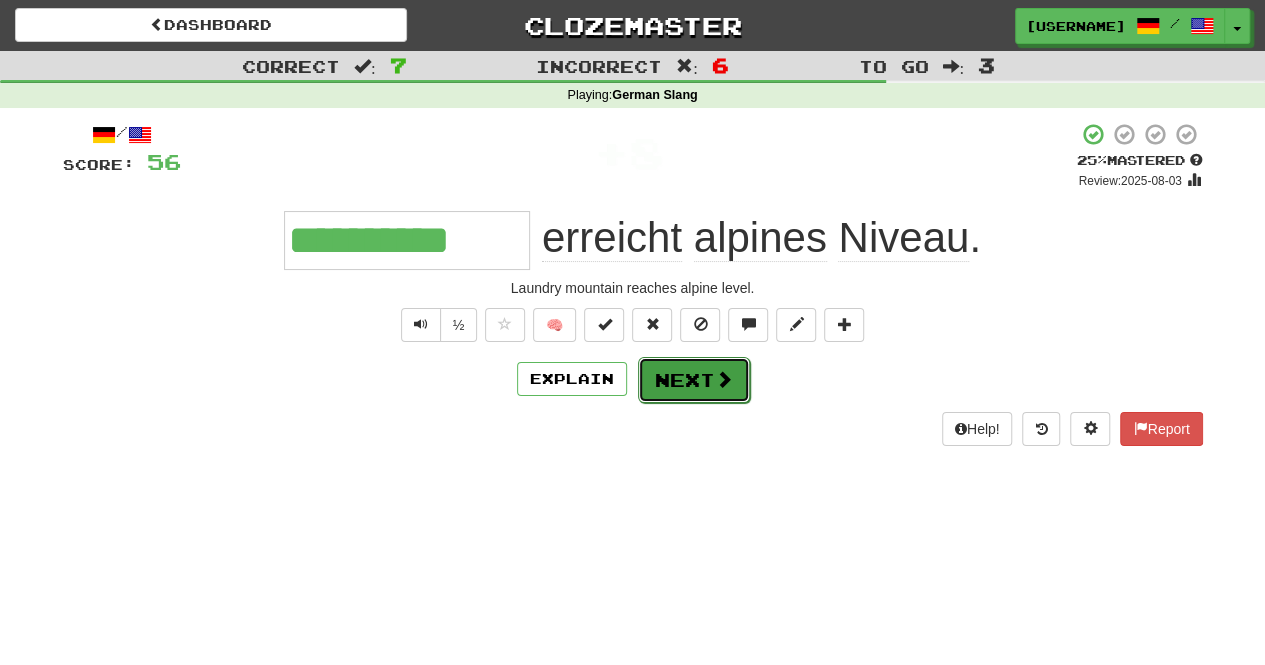 click on "Next" at bounding box center [694, 380] 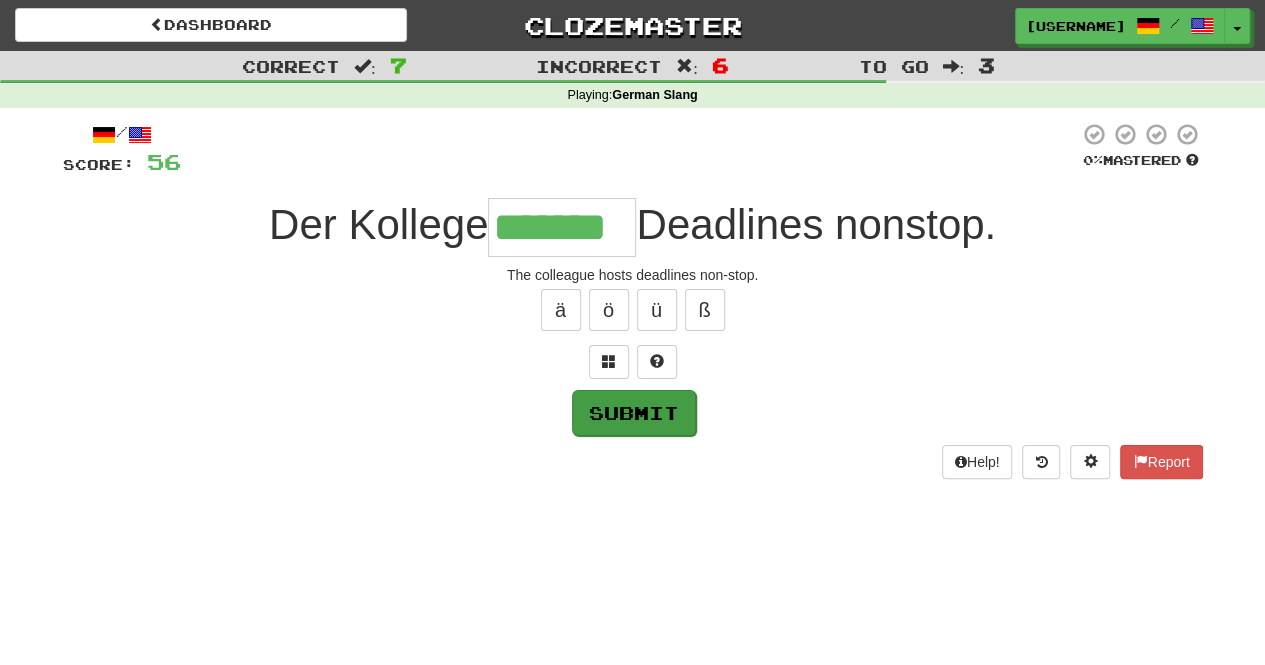 type on "*******" 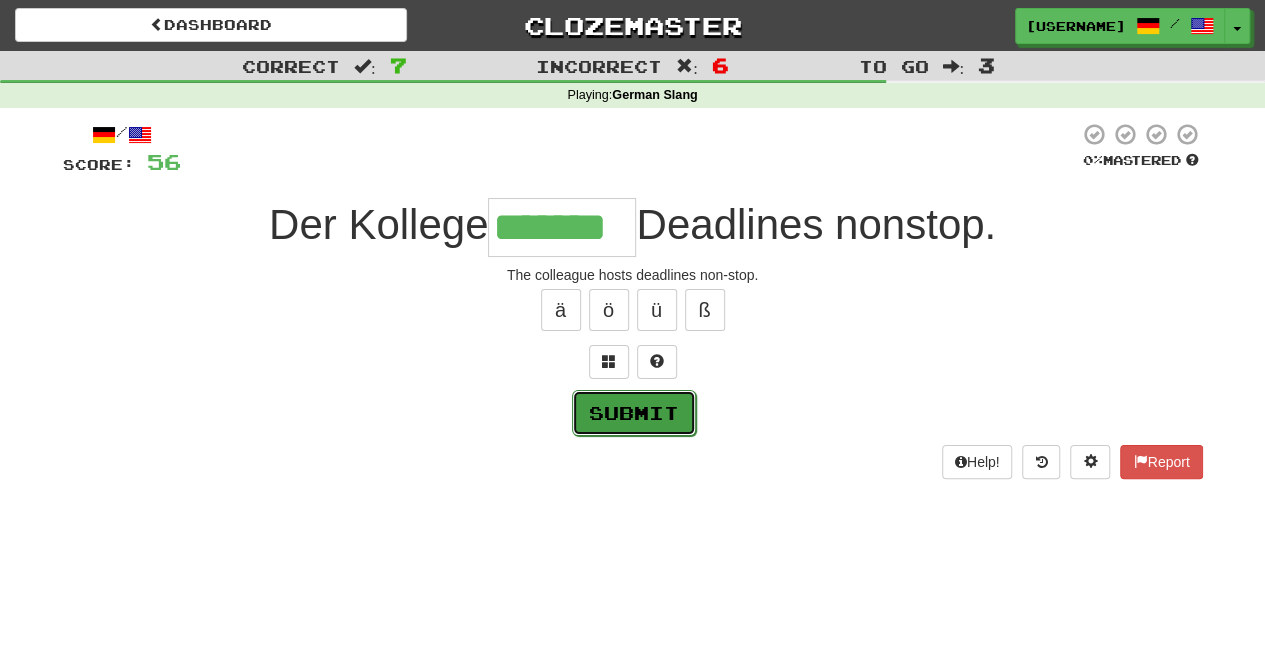 click on "Submit" at bounding box center (634, 413) 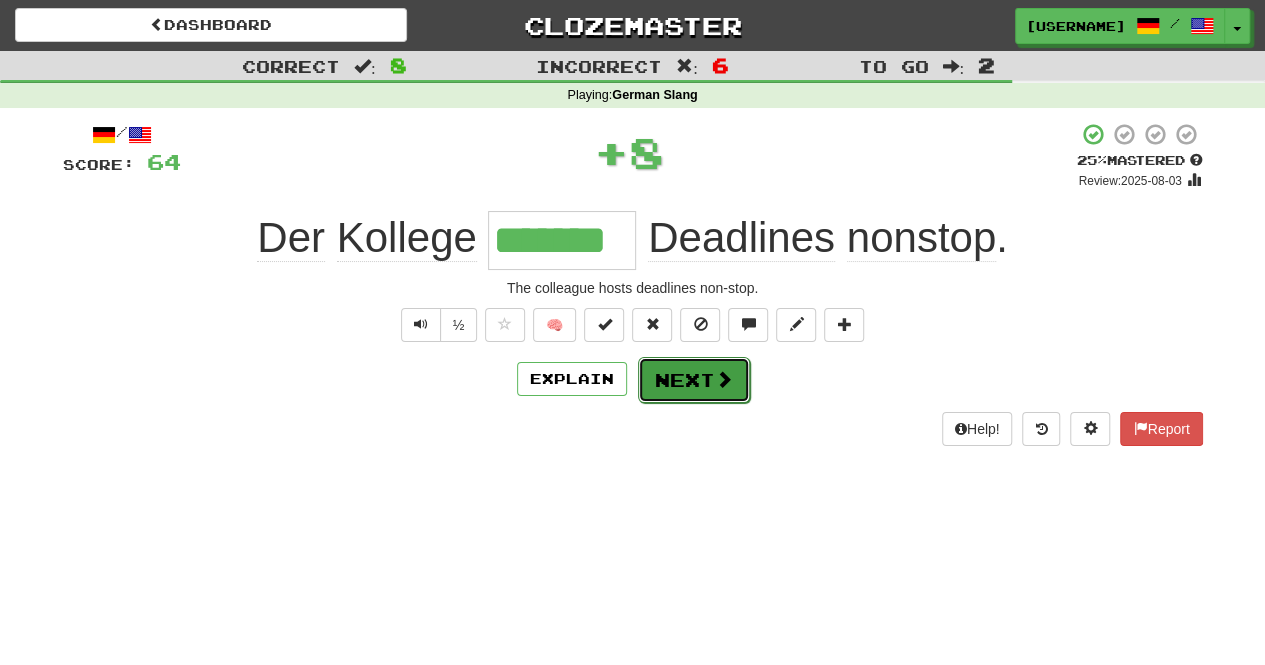 click on "Next" at bounding box center [694, 380] 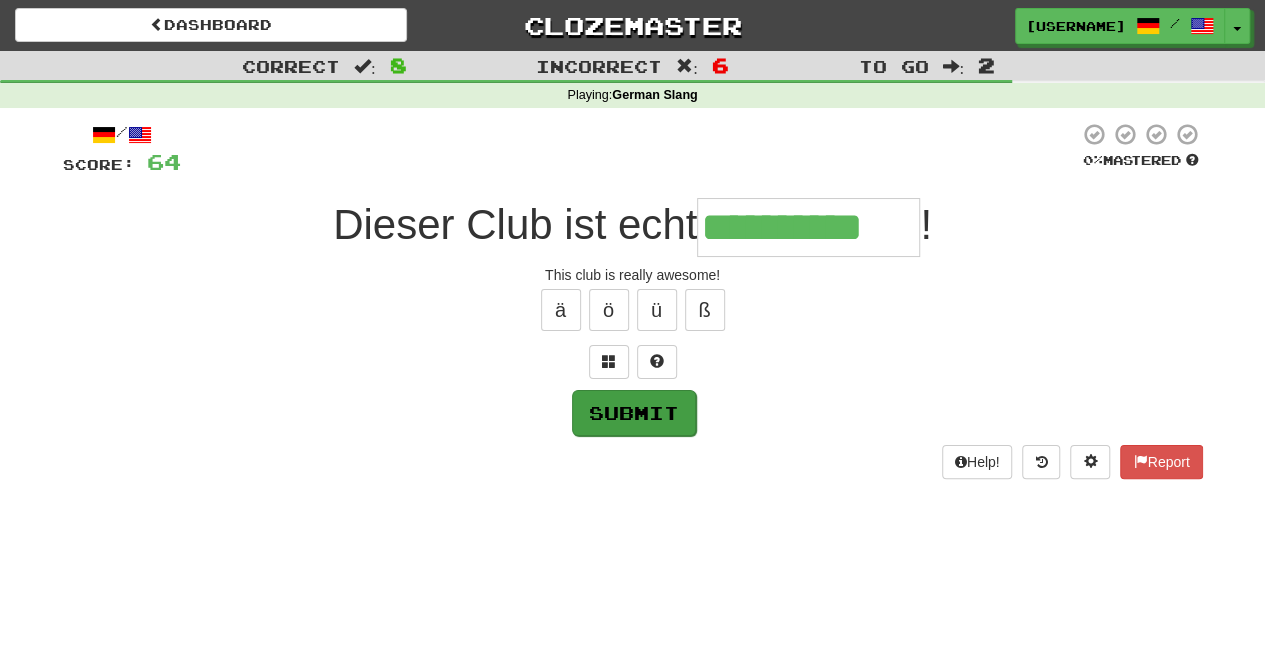 type on "**********" 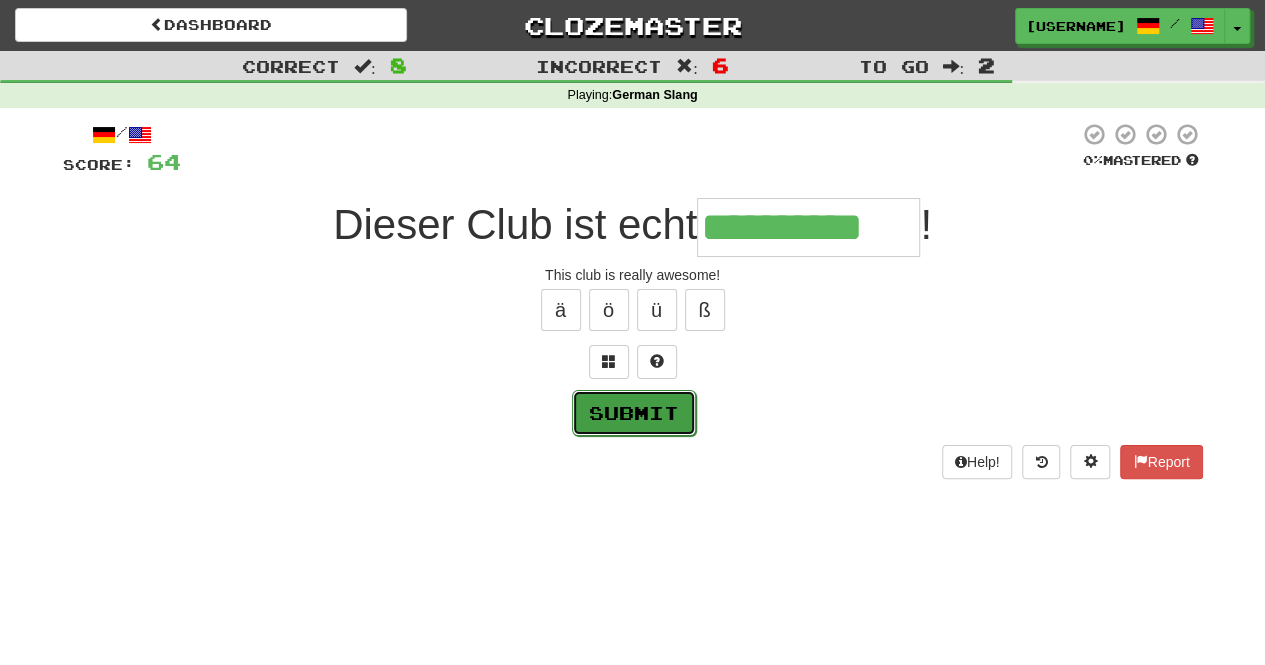 click on "Submit" at bounding box center (634, 413) 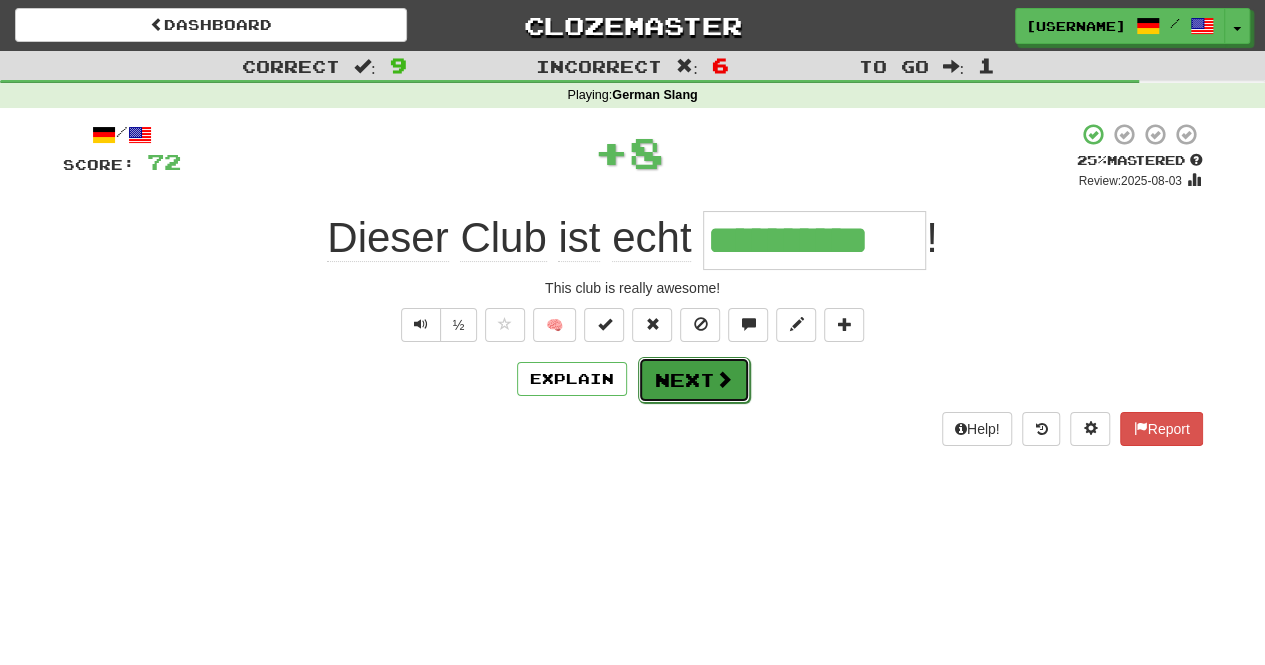 click at bounding box center (724, 379) 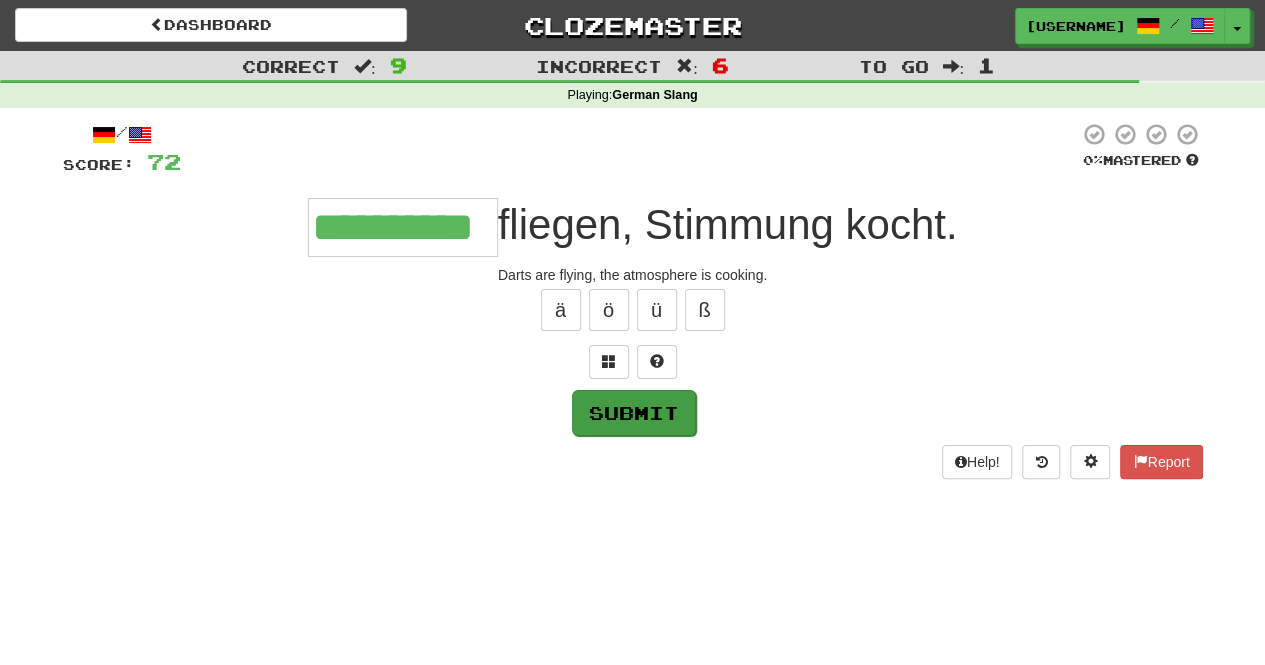 type on "**********" 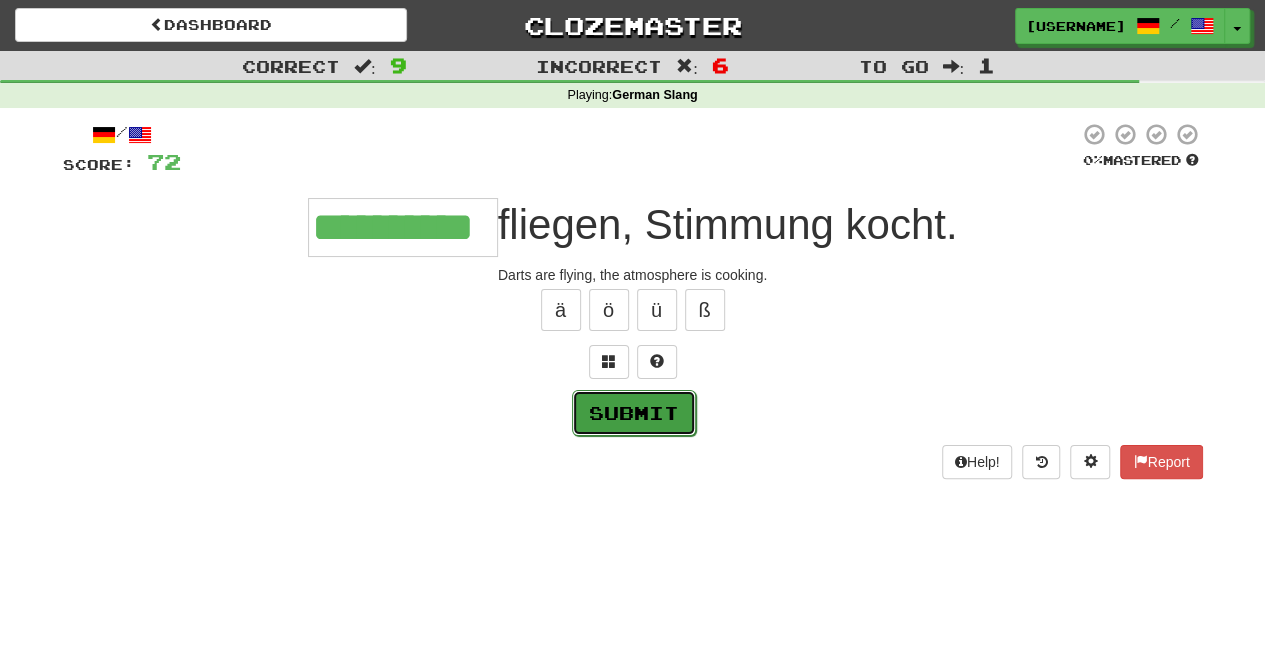 click on "Submit" at bounding box center (634, 413) 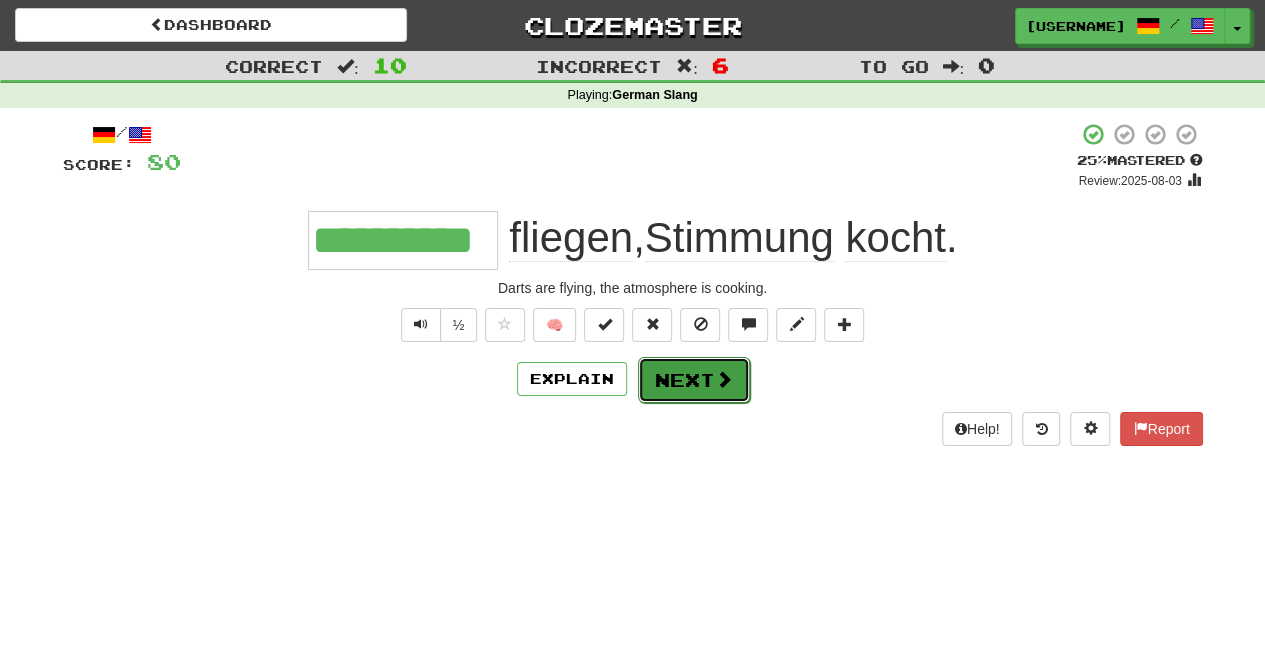 click on "Next" at bounding box center [694, 380] 